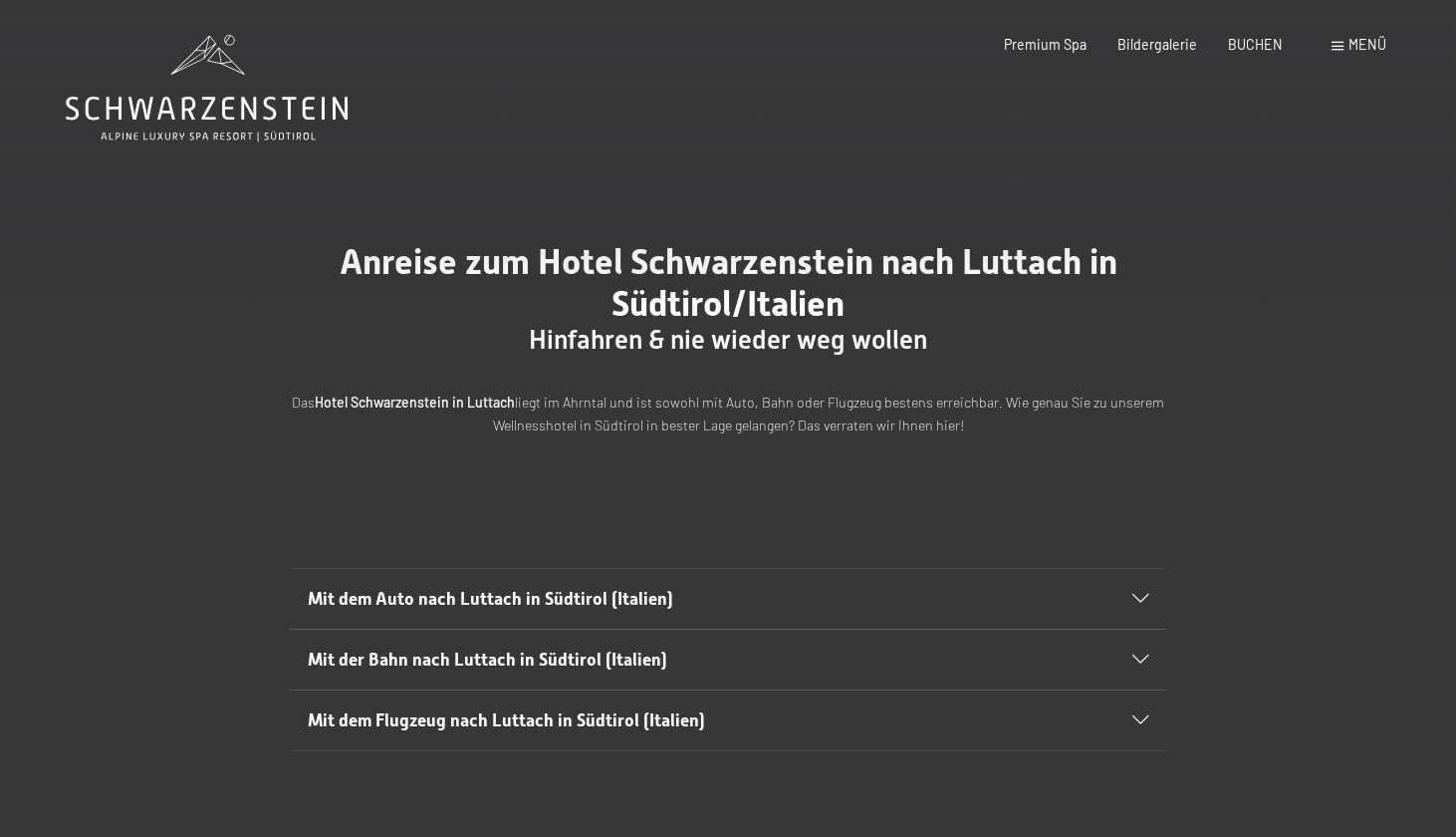 scroll, scrollTop: 0, scrollLeft: 0, axis: both 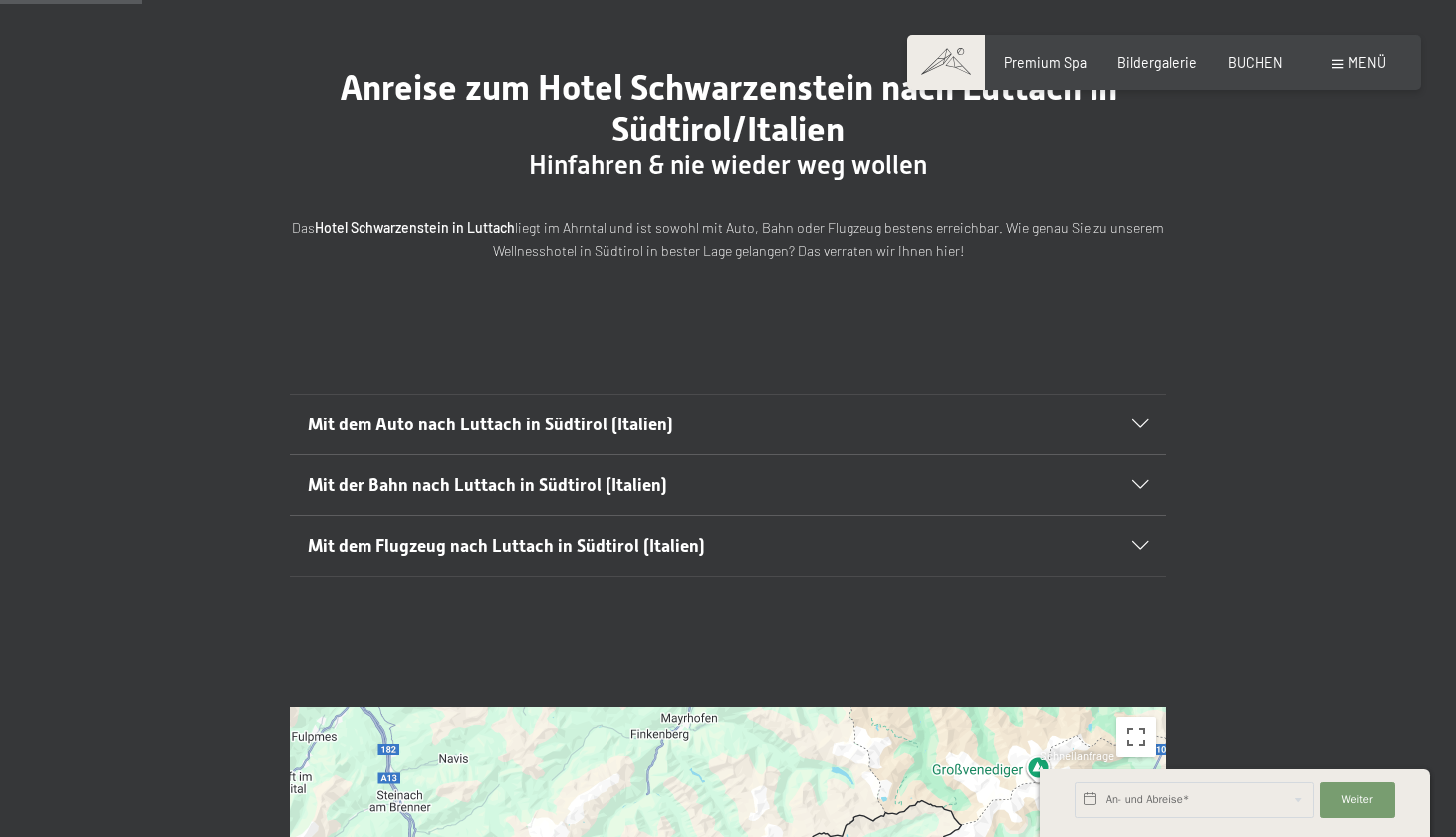 click on "Mit dem Auto nach Luttach in Südtirol (Italien)" at bounding box center (490, 424) 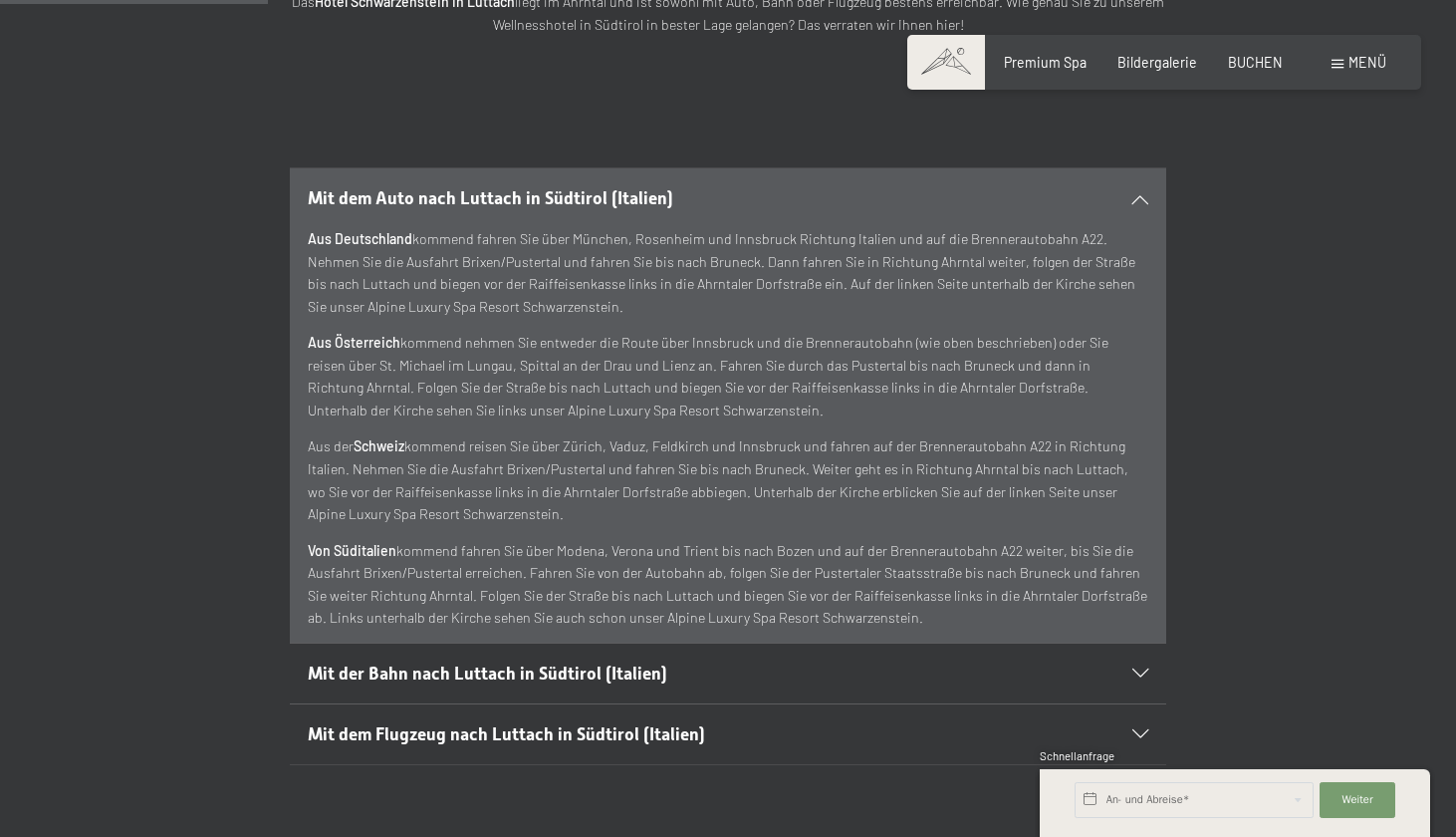 scroll, scrollTop: 405, scrollLeft: 0, axis: vertical 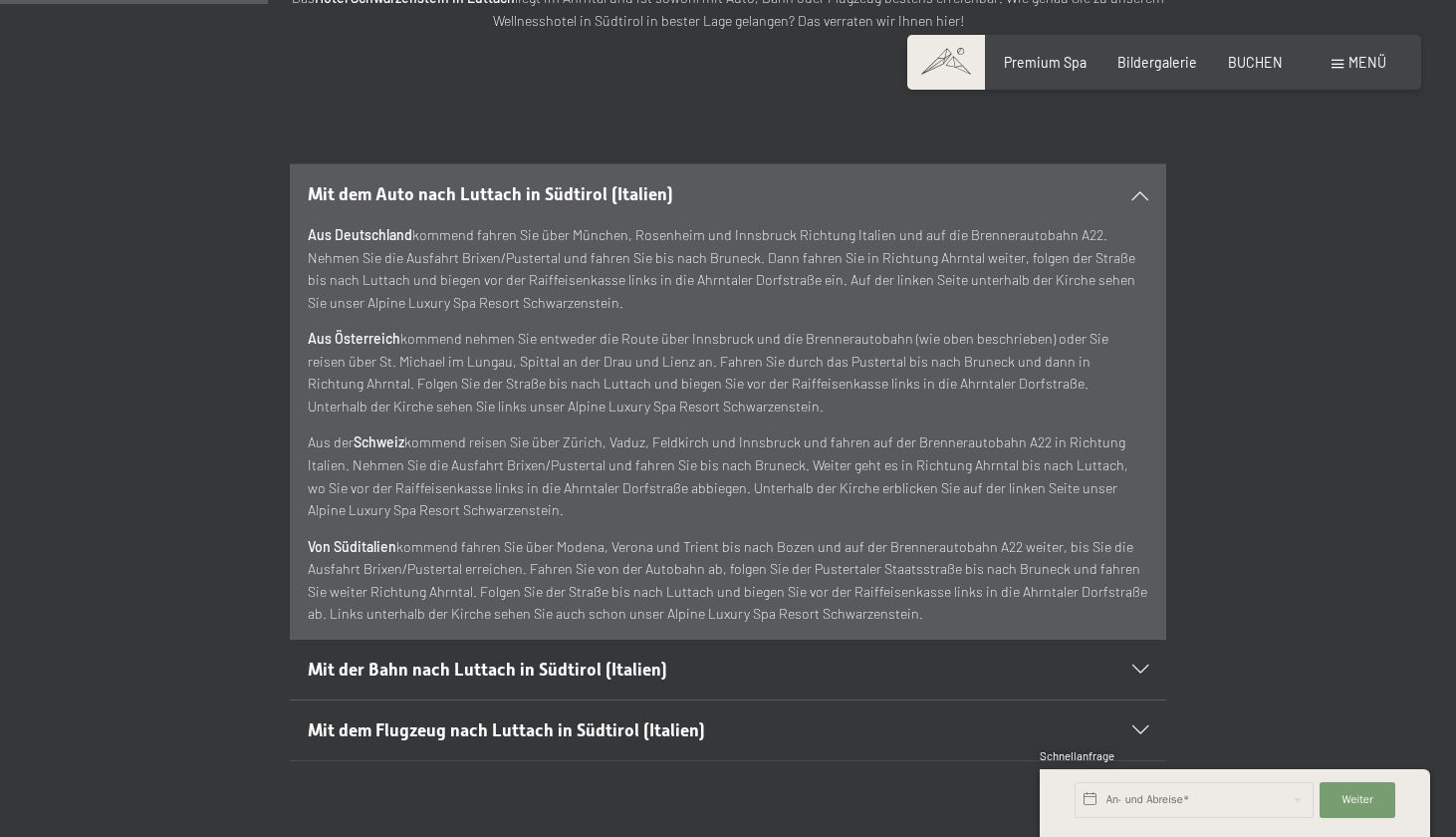 click on "Mit dem Auto nach Luttach in Südtirol (Italien)" at bounding box center (686, 194) 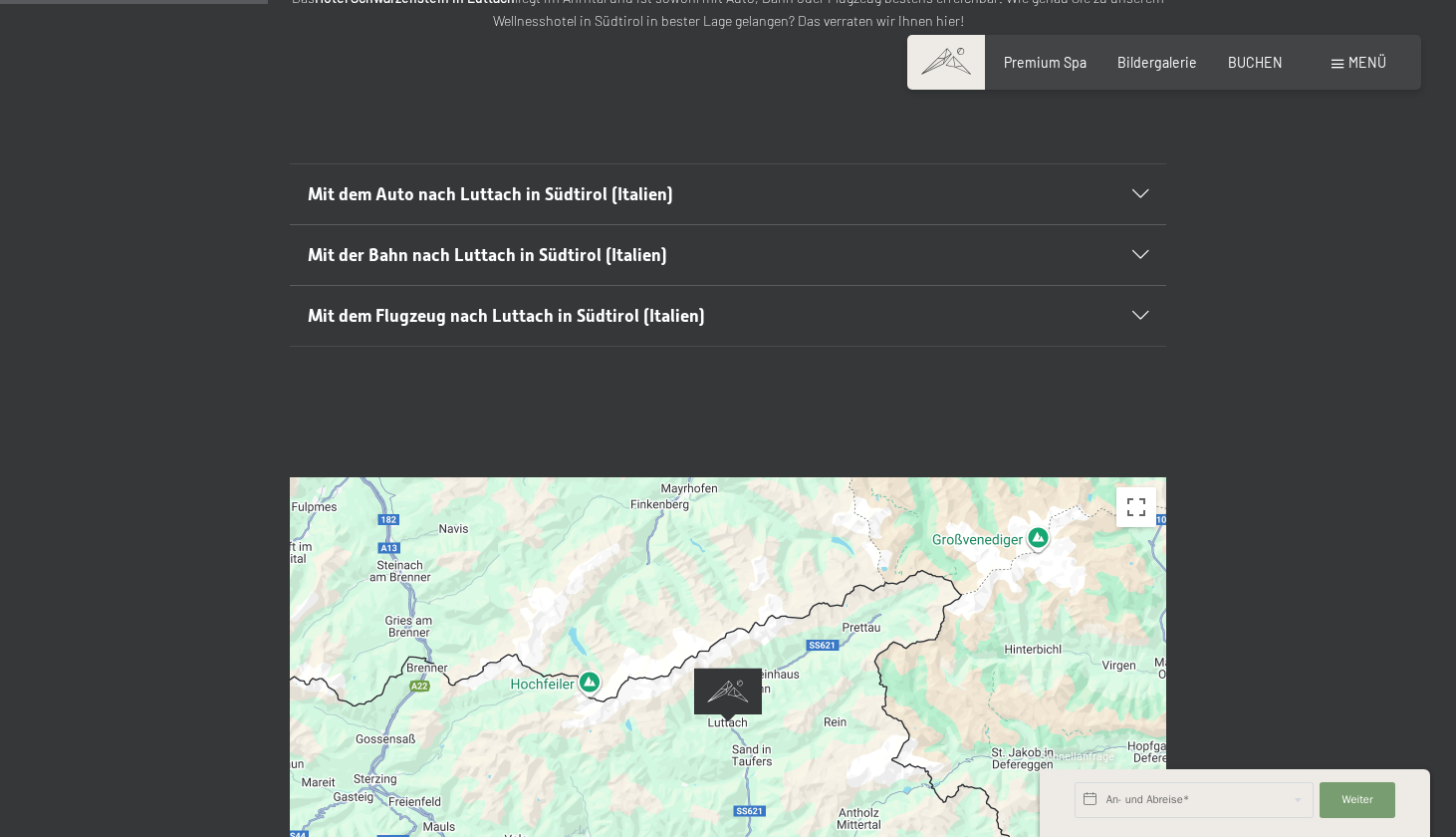 click on "Mit dem Flugzeug nach Luttach in Südtirol (Italien)" at bounding box center [728, 316] 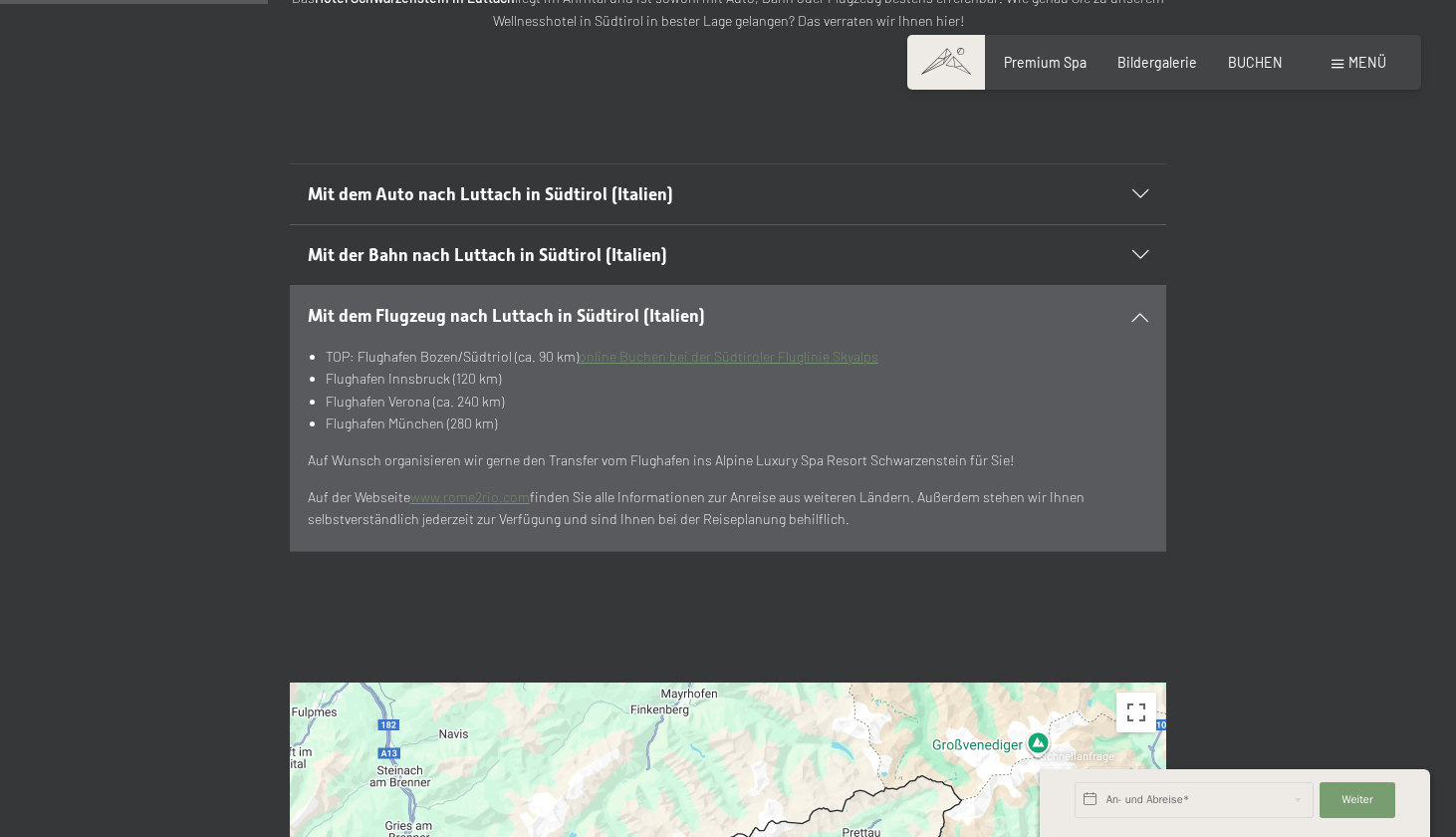 click on "Mit dem Flugzeug nach Luttach in Südtirol (Italien)" at bounding box center (506, 316) 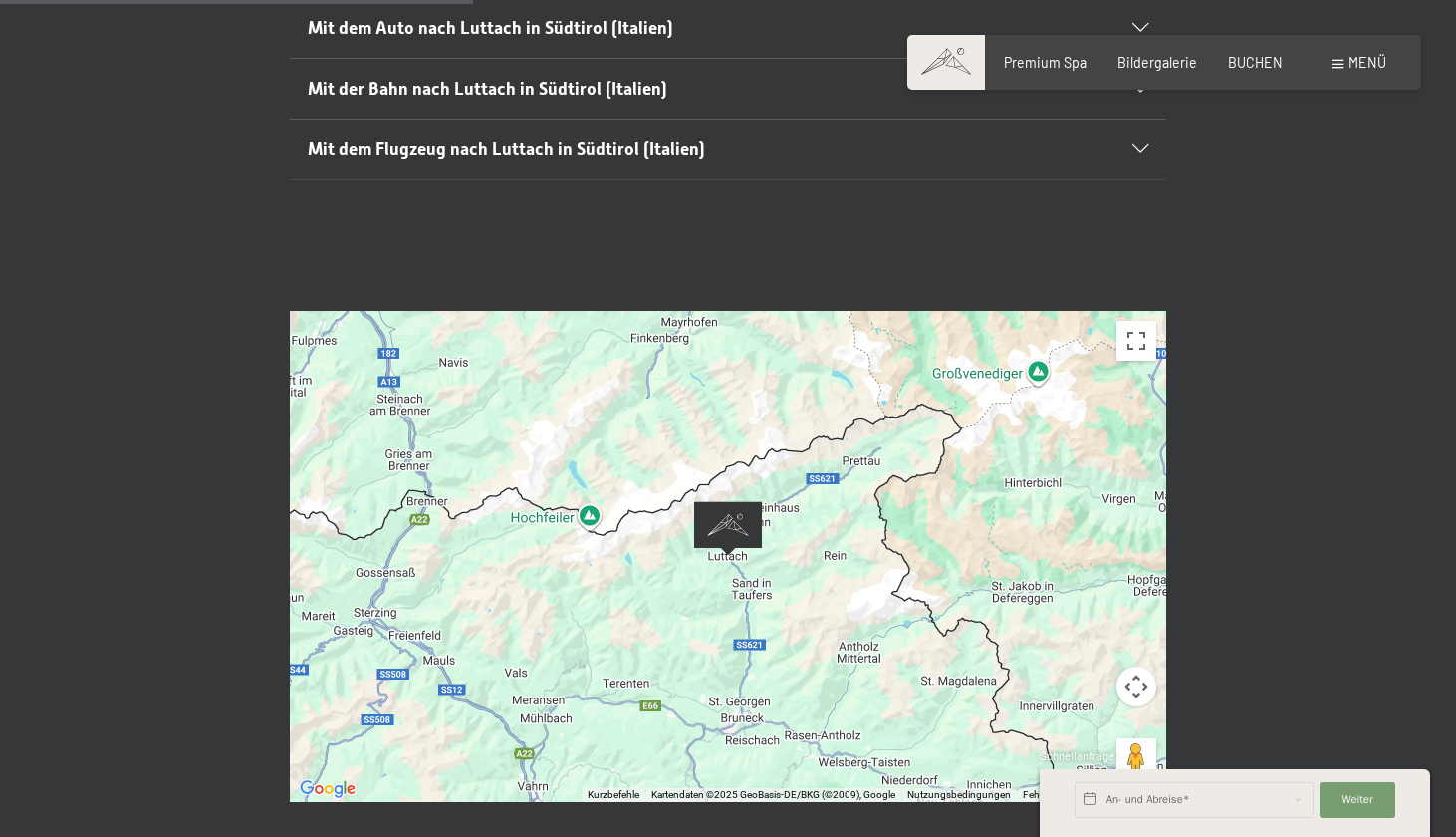 scroll, scrollTop: 580, scrollLeft: 0, axis: vertical 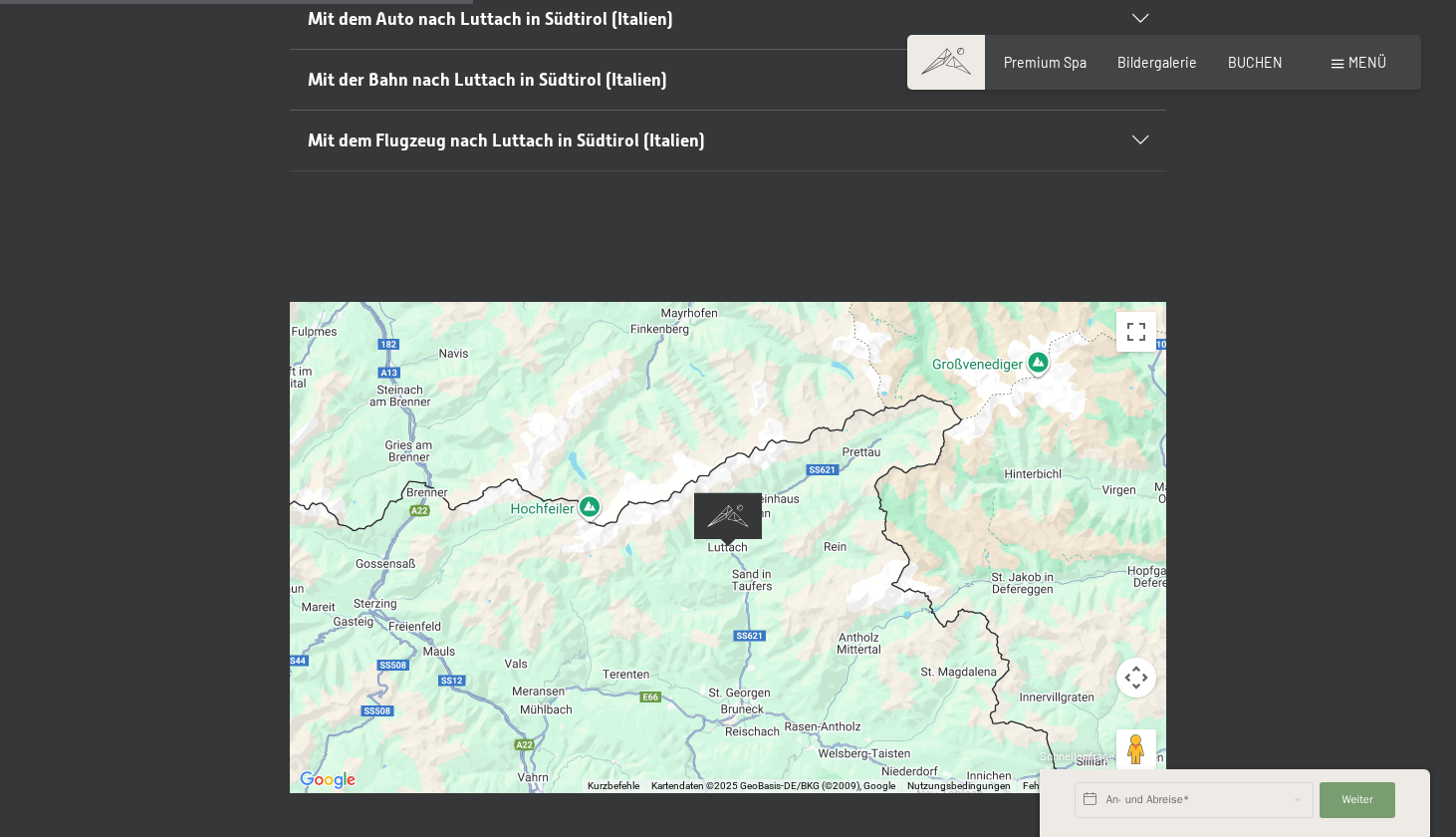 drag, startPoint x: 400, startPoint y: 640, endPoint x: 420, endPoint y: 595, distance: 49.24429 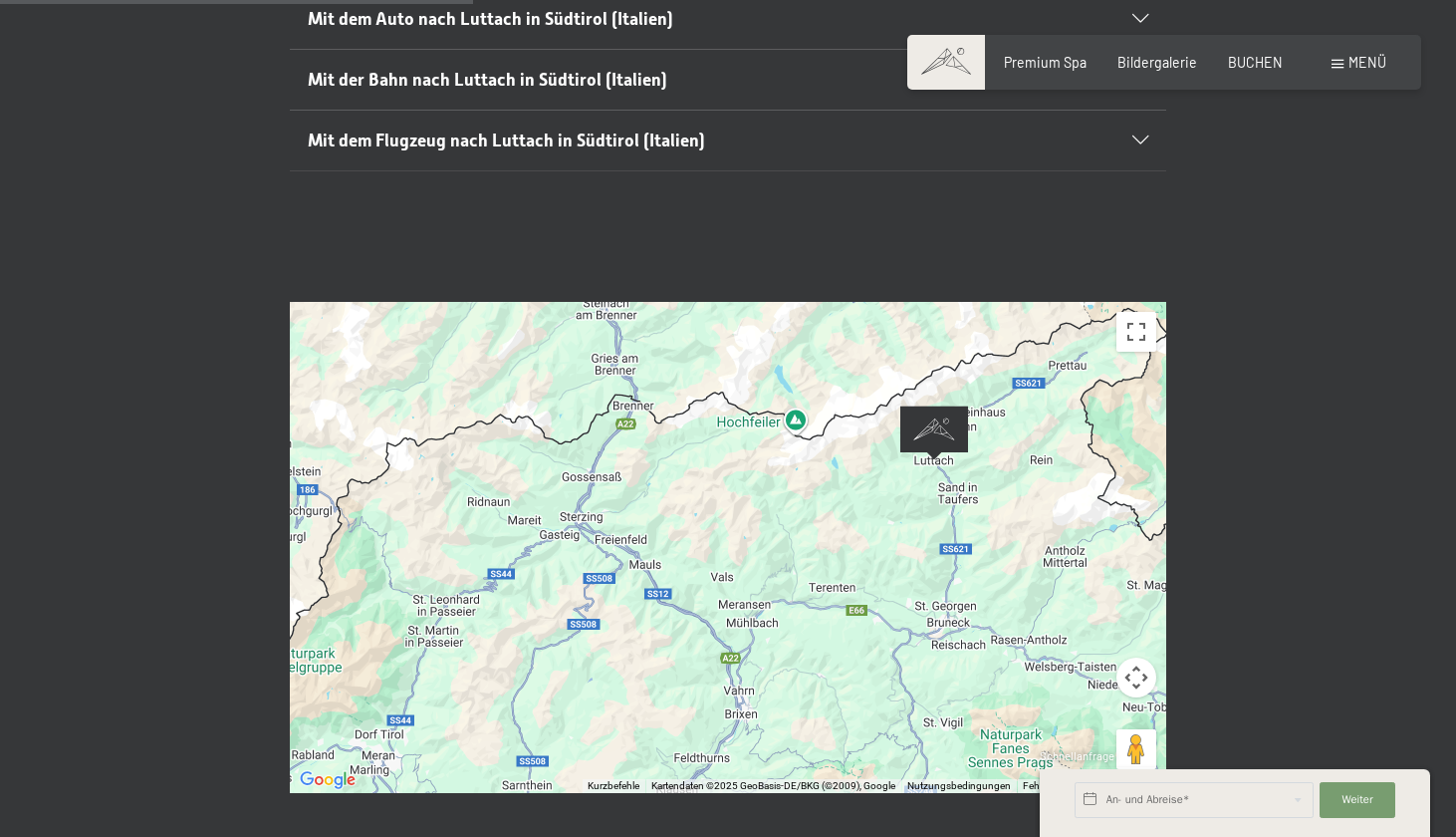drag, startPoint x: 434, startPoint y: 607, endPoint x: 642, endPoint y: 517, distance: 226.63627 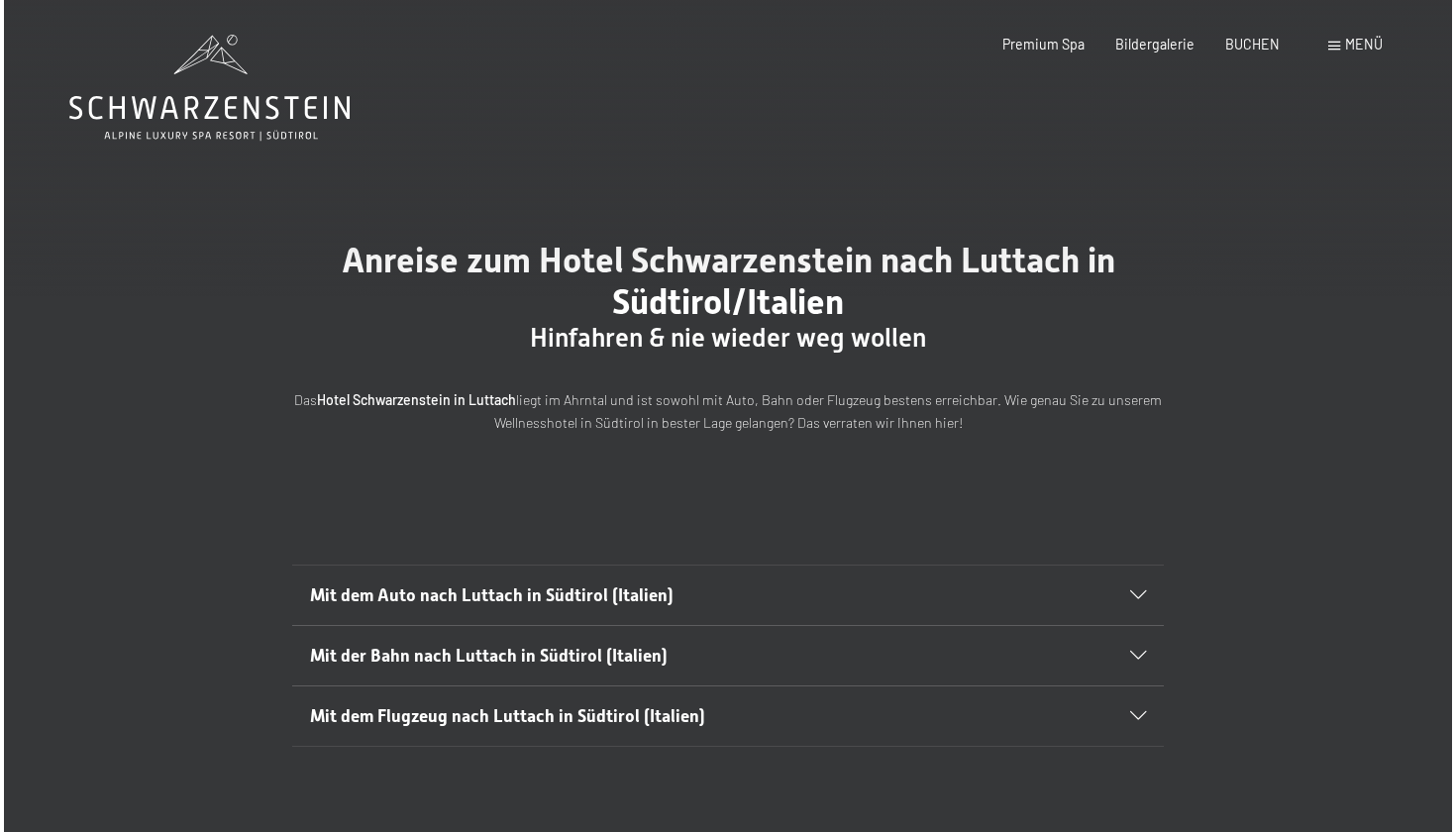 scroll, scrollTop: 0, scrollLeft: 0, axis: both 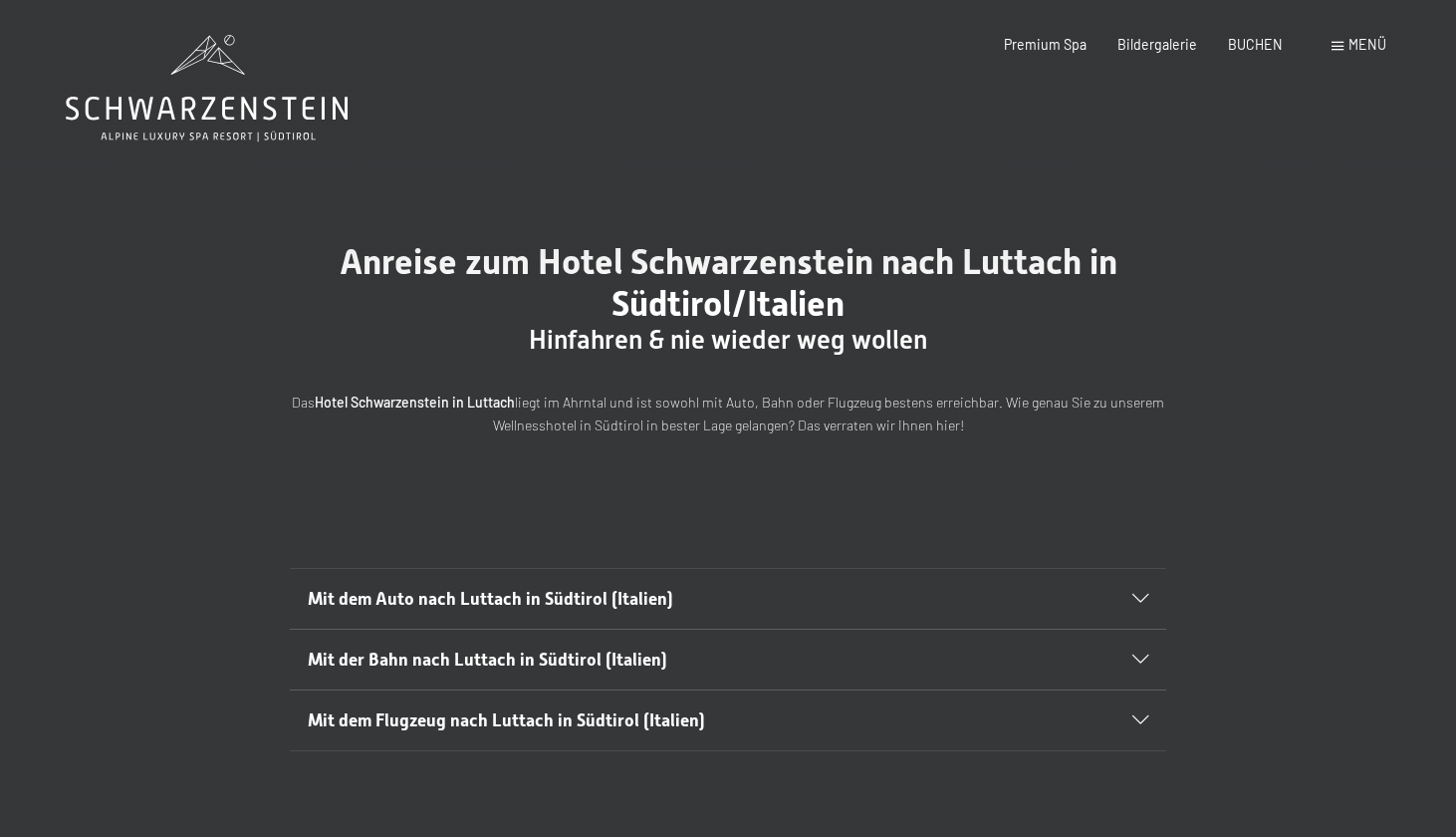 click on "Menü" at bounding box center [1367, 44] 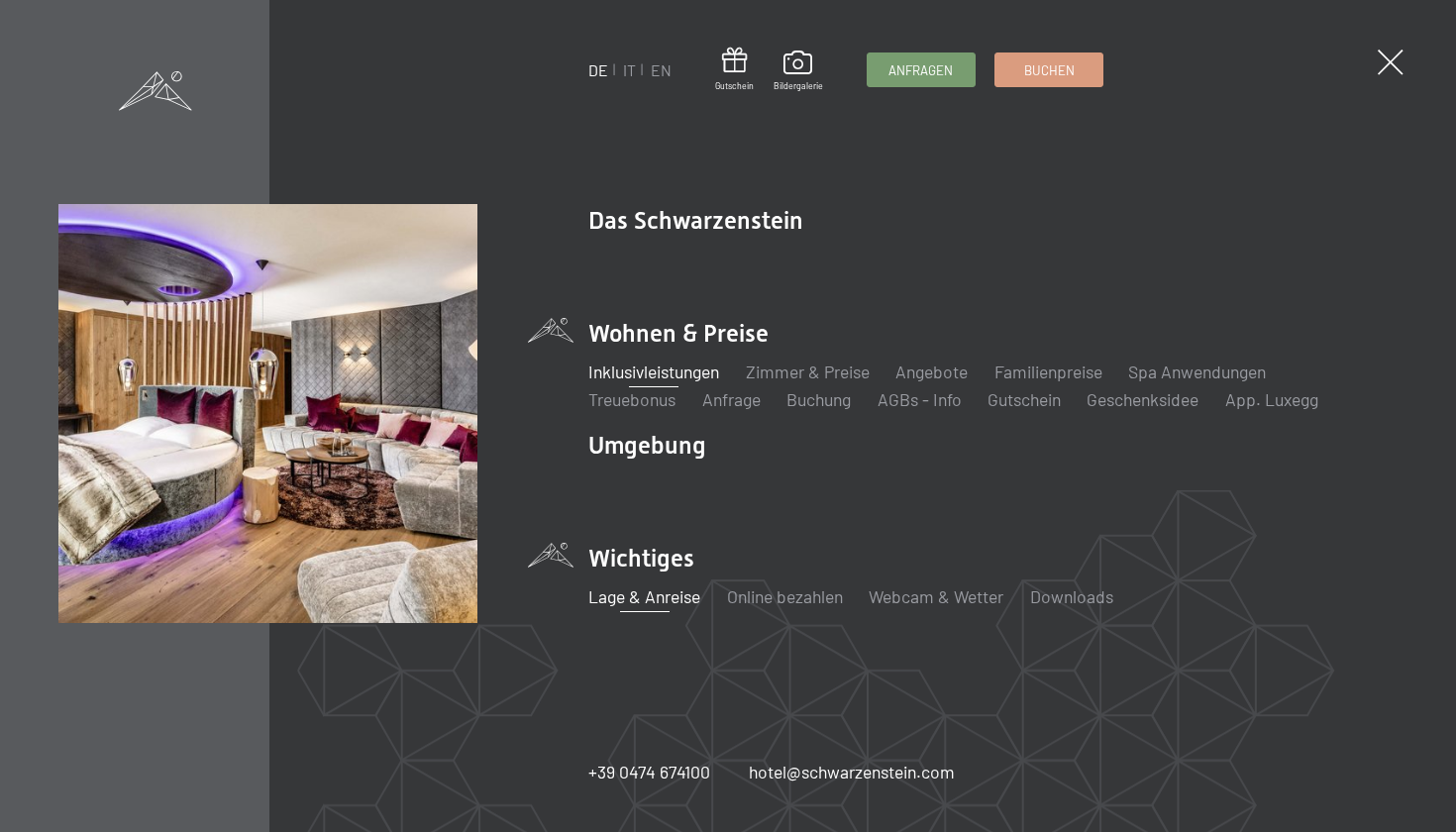 click on "Inklusivleistungen" at bounding box center (654, 371) 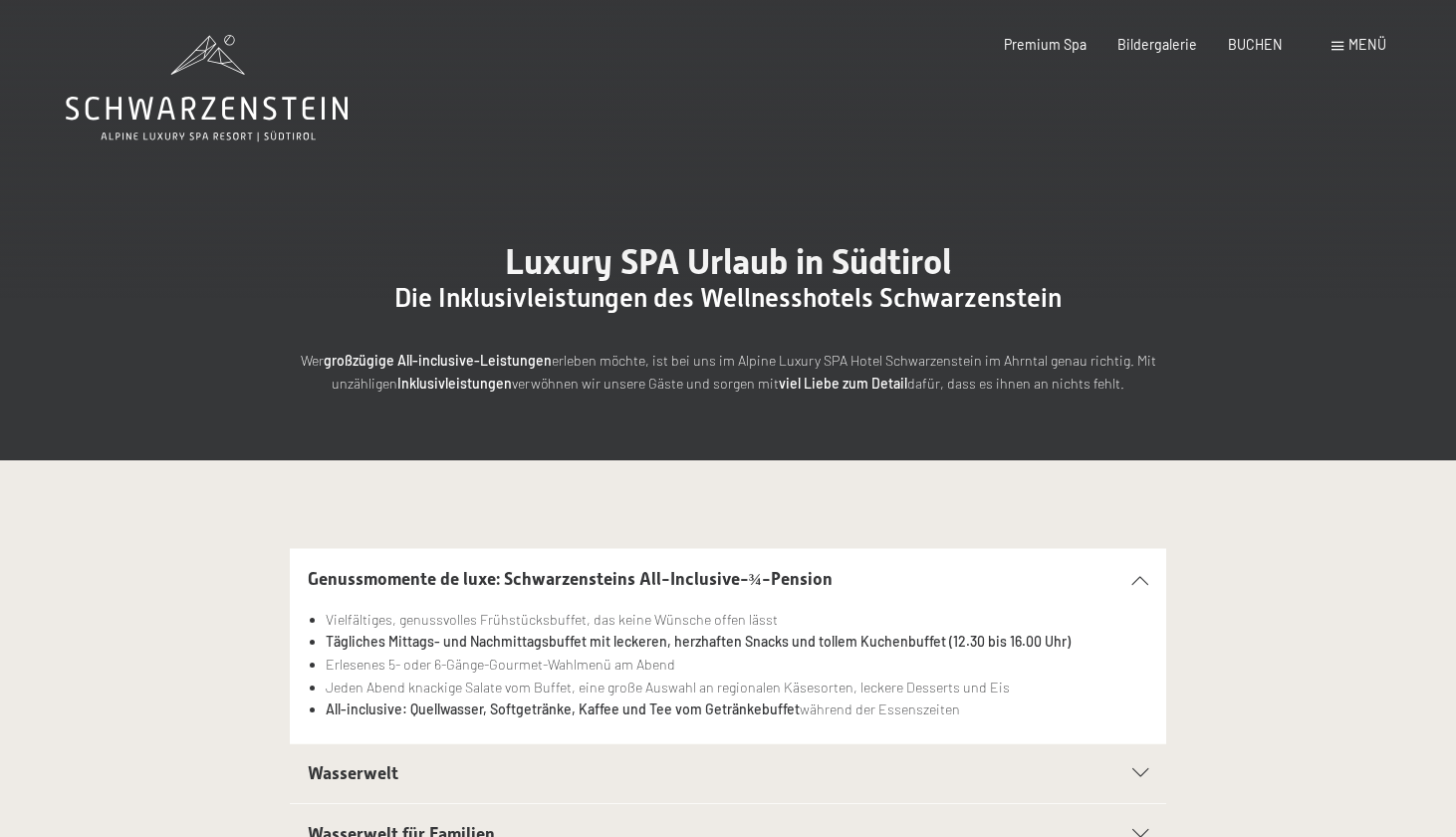 scroll, scrollTop: 0, scrollLeft: 0, axis: both 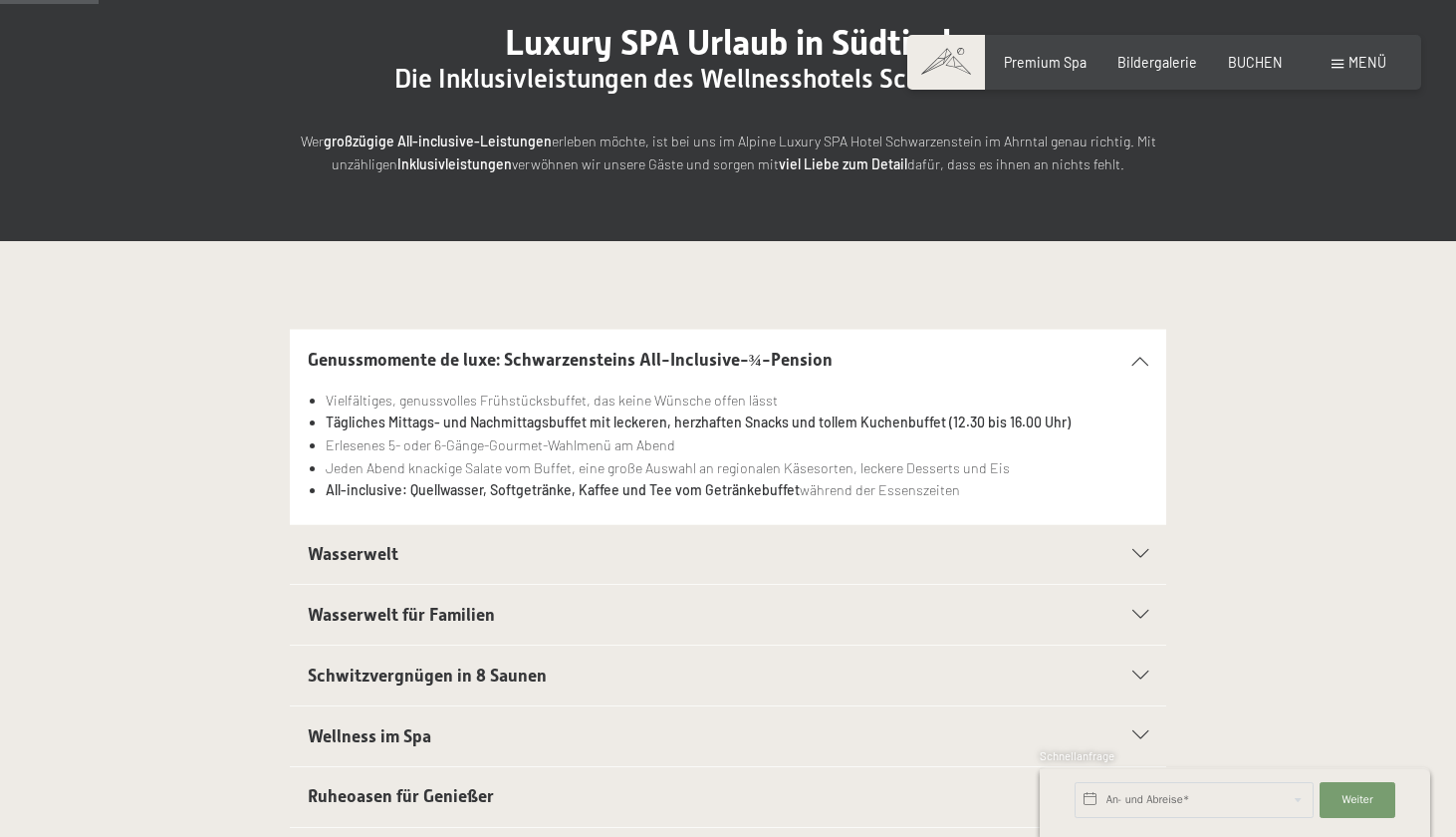 click at bounding box center (1140, 360) 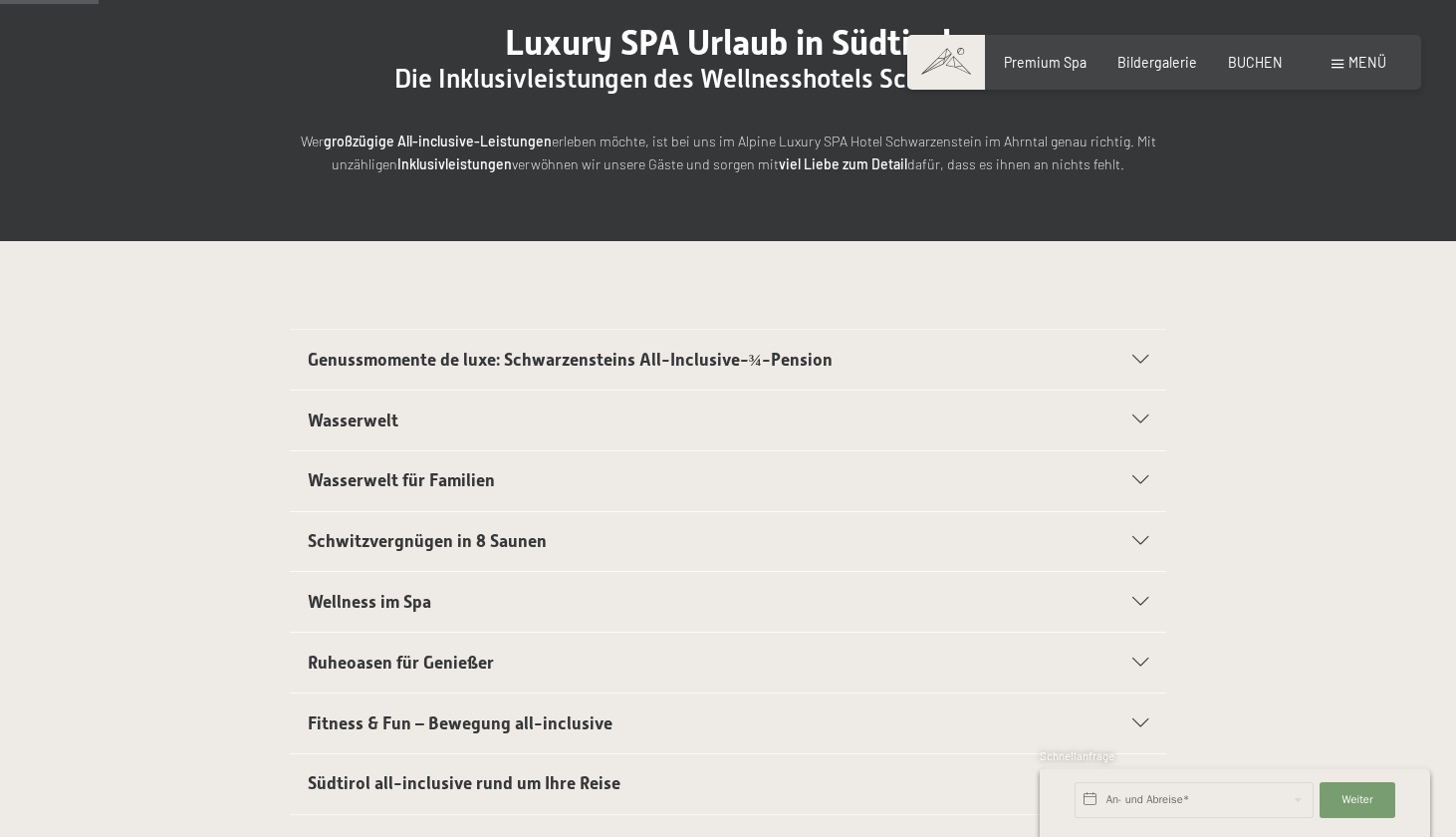 click on "Wasserwelt" at bounding box center (728, 420) 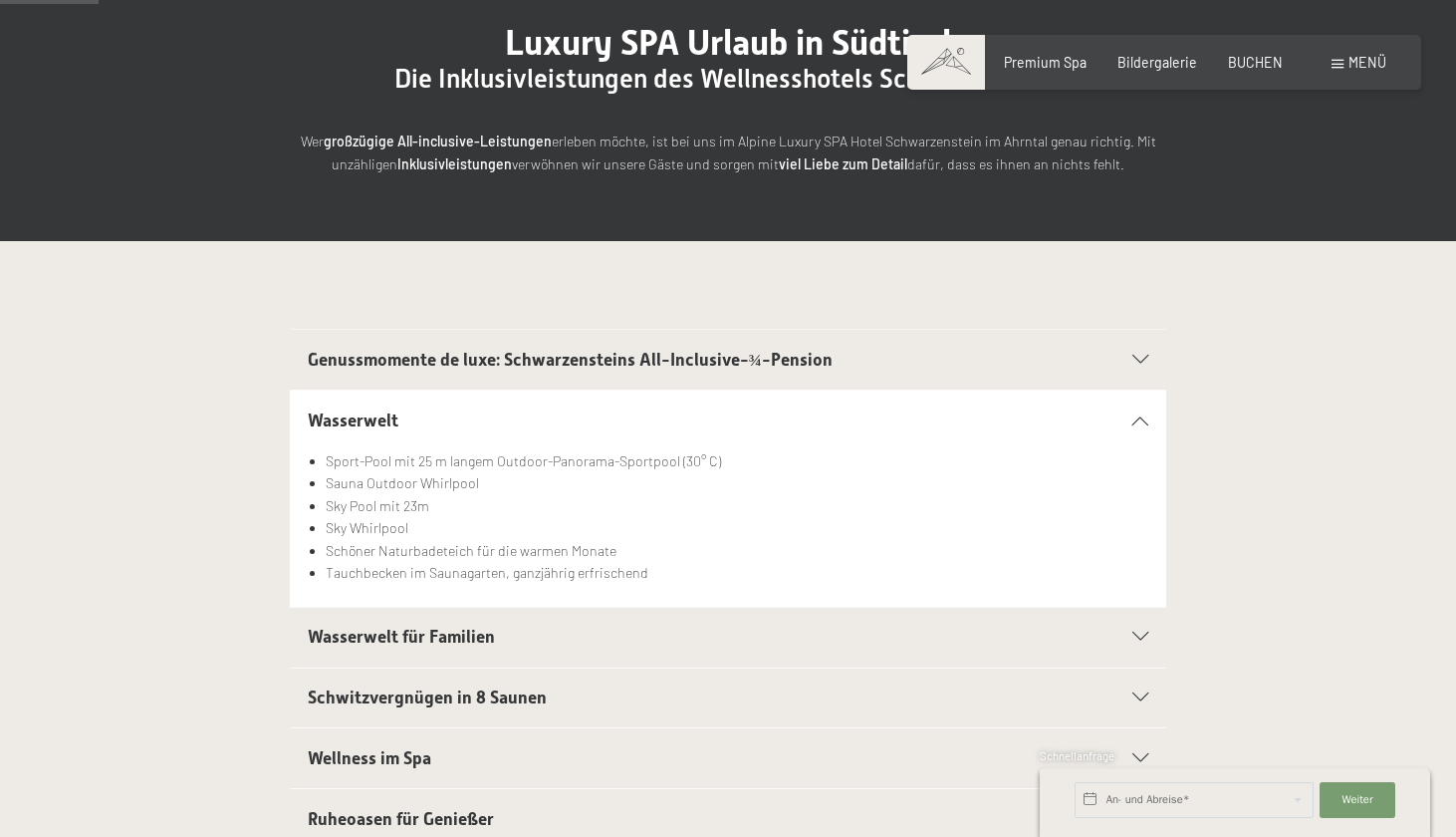 click at bounding box center [1140, 419] 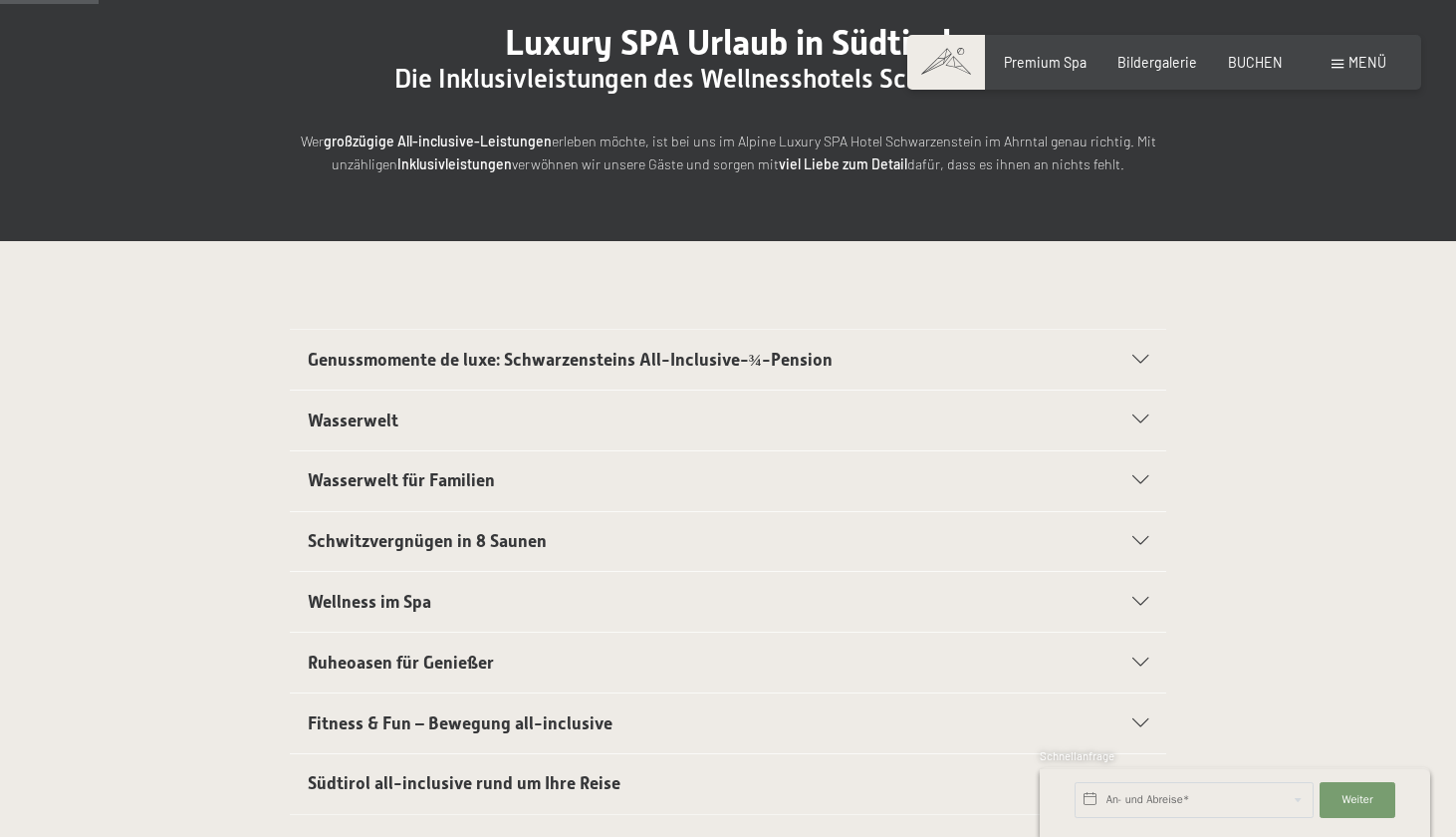 click at bounding box center [1140, 480] 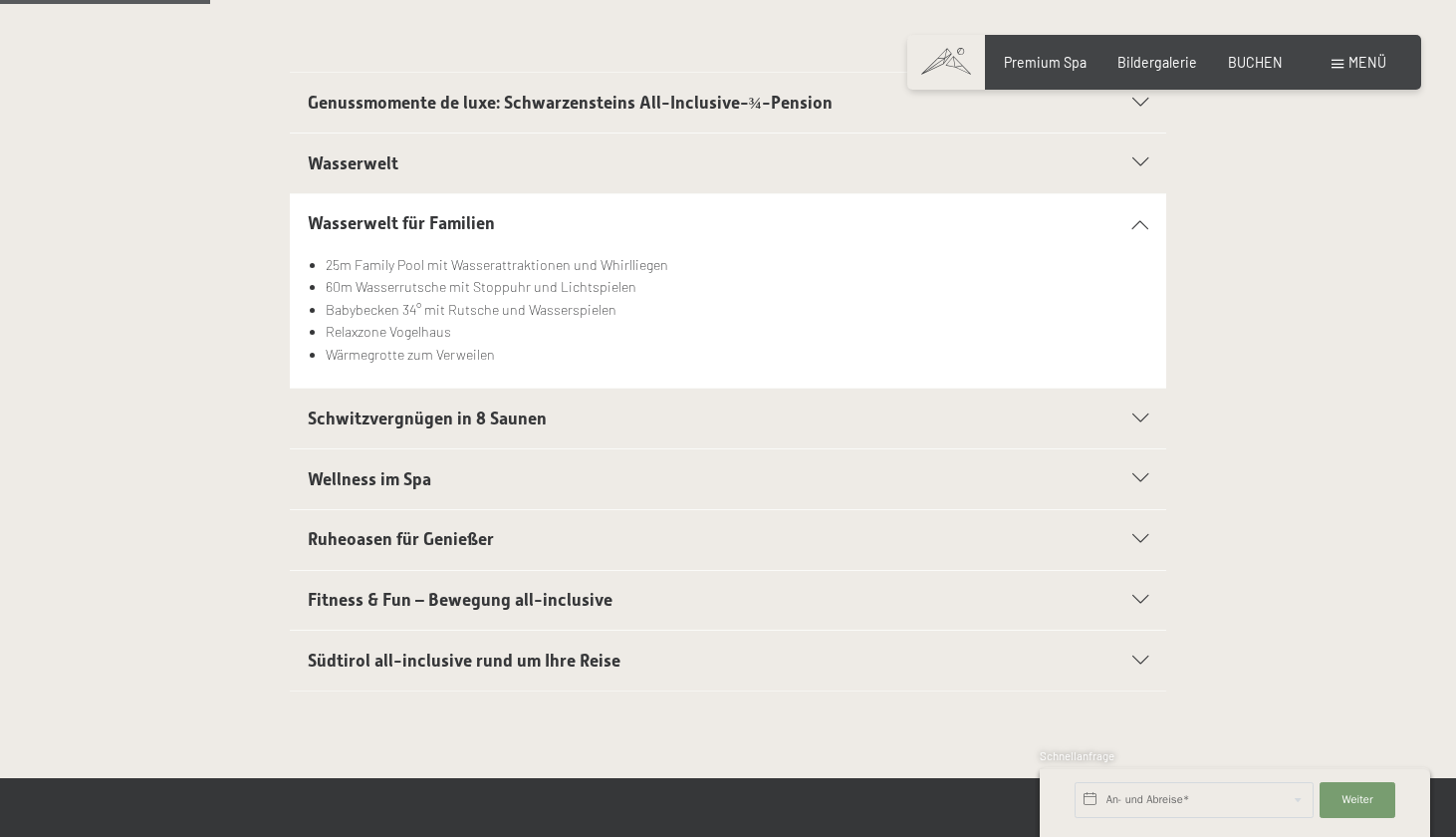 scroll, scrollTop: 477, scrollLeft: 0, axis: vertical 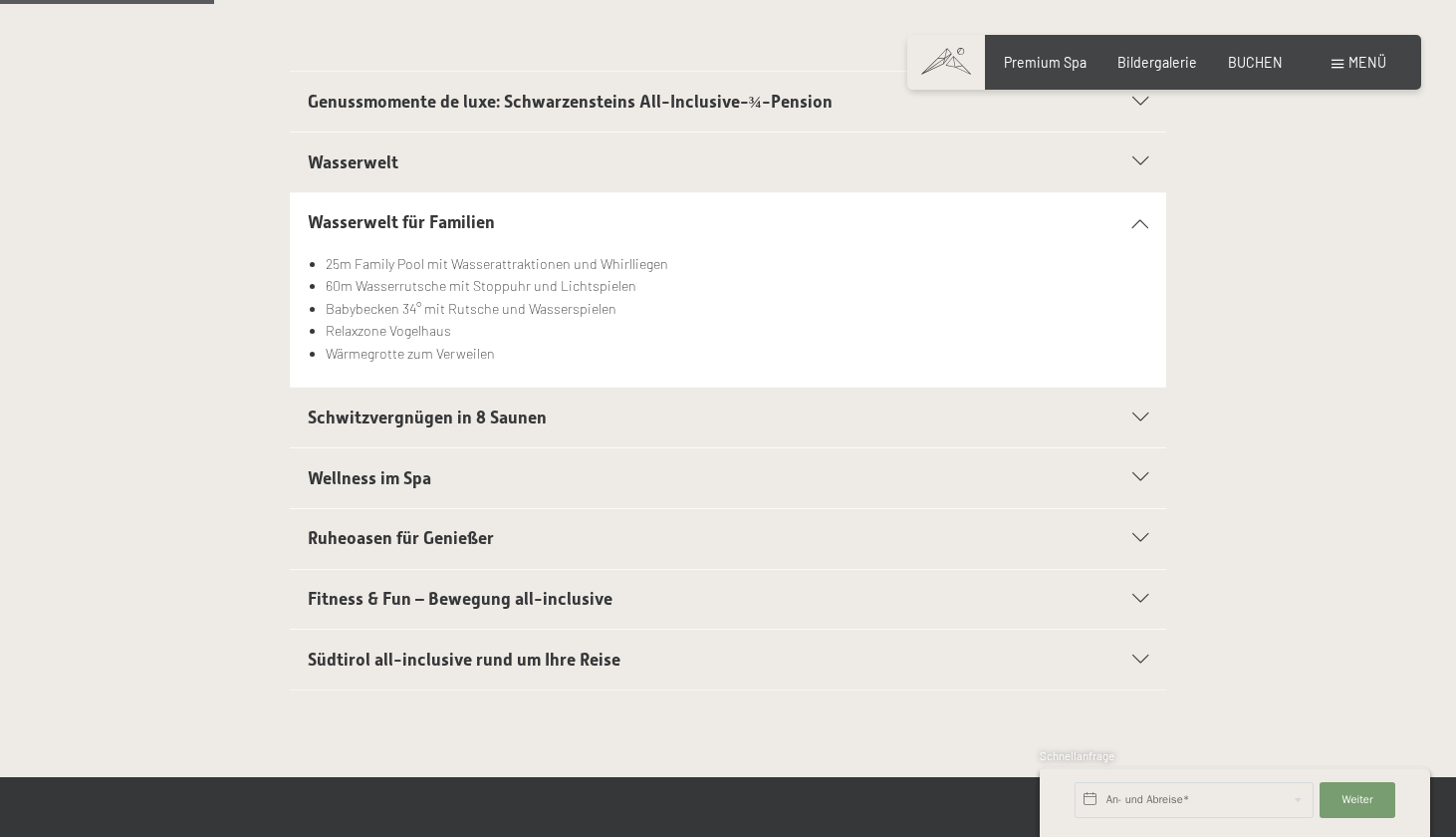 click on "Wasserwelt für Familien" at bounding box center (728, 223) 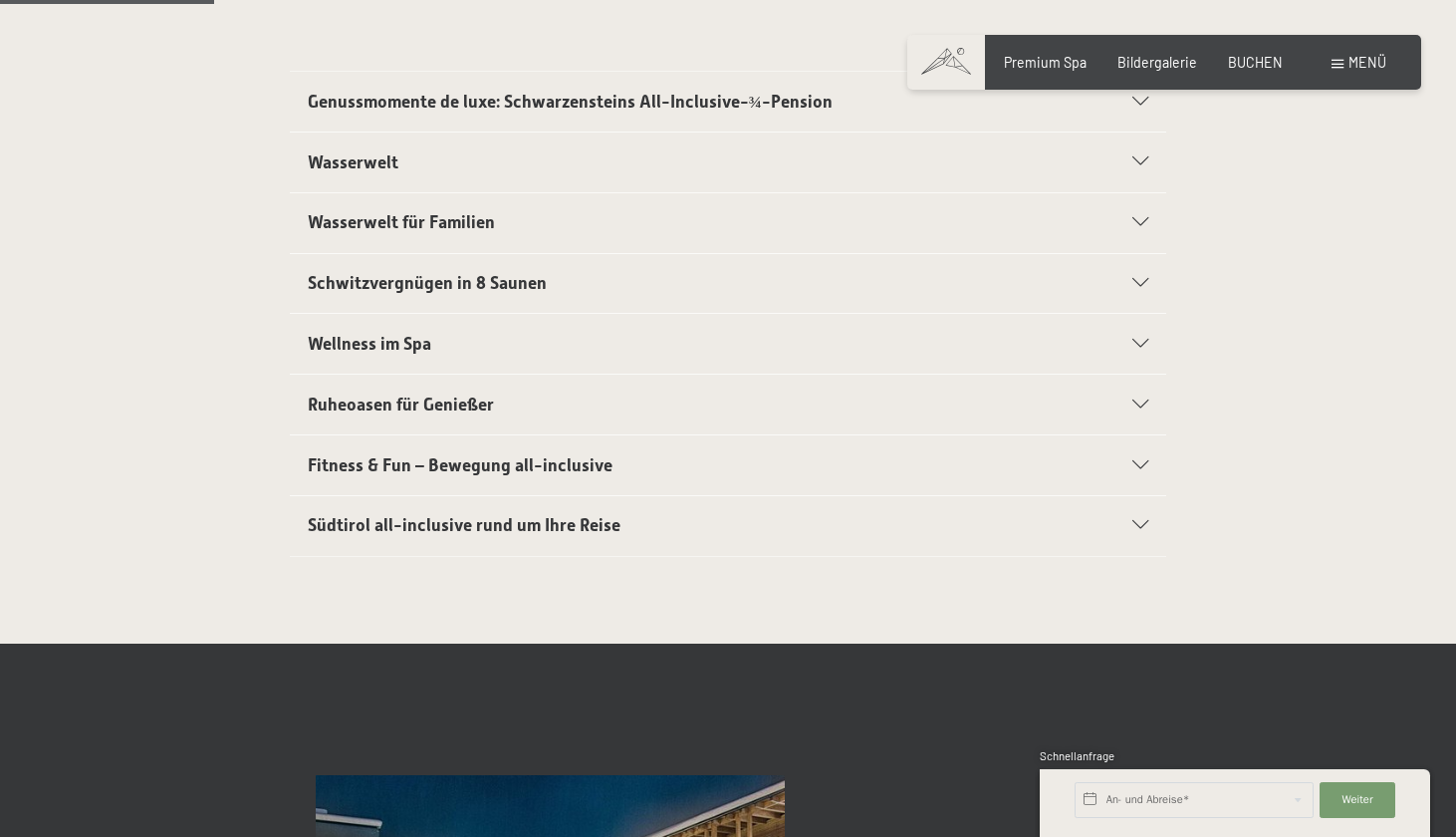 click on "Südtirol all-inclusive rund um Ihre Reise" at bounding box center [686, 525] 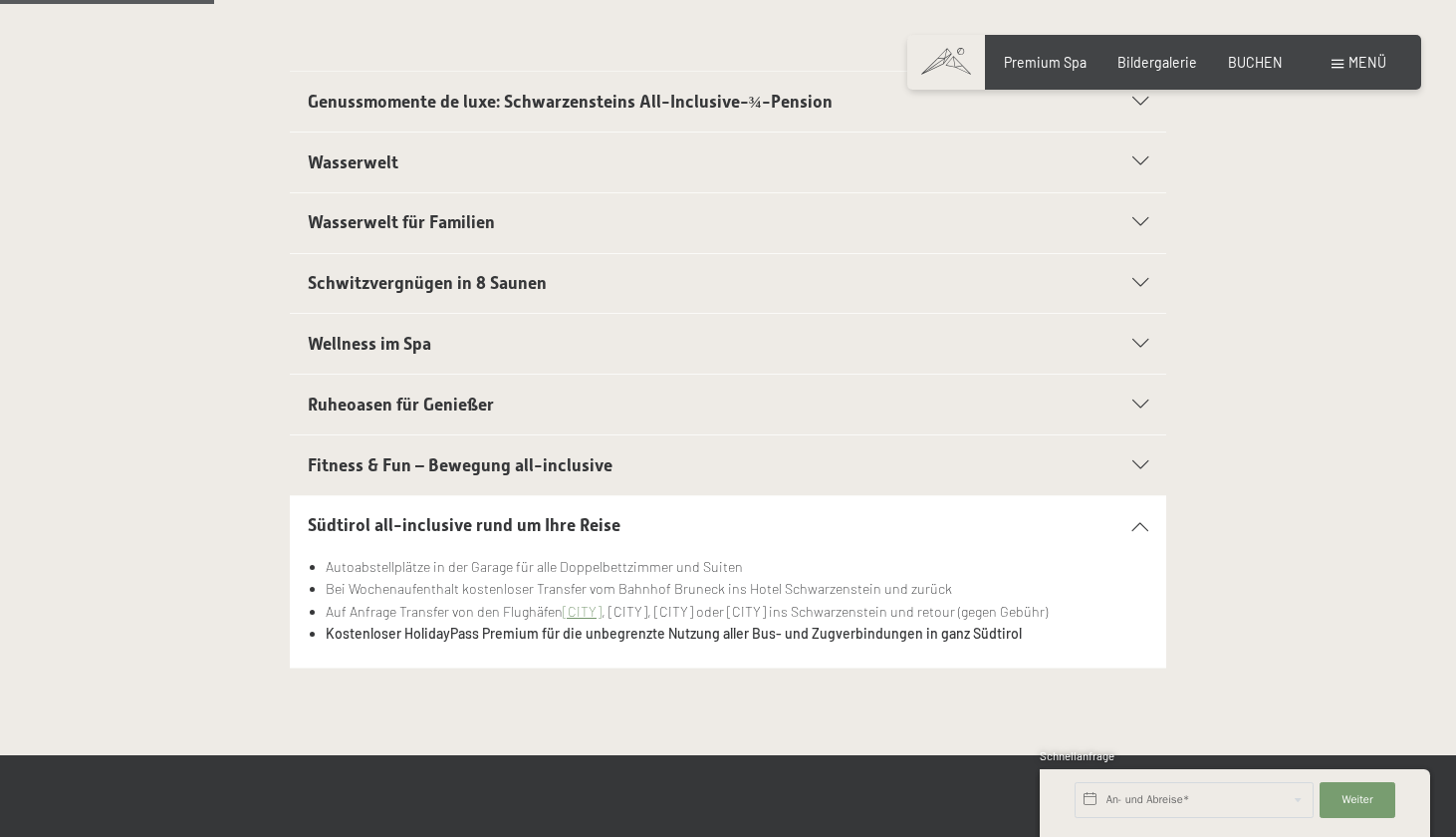 click on "Südtirol all-inclusive rund um Ihre Reise" at bounding box center (464, 525) 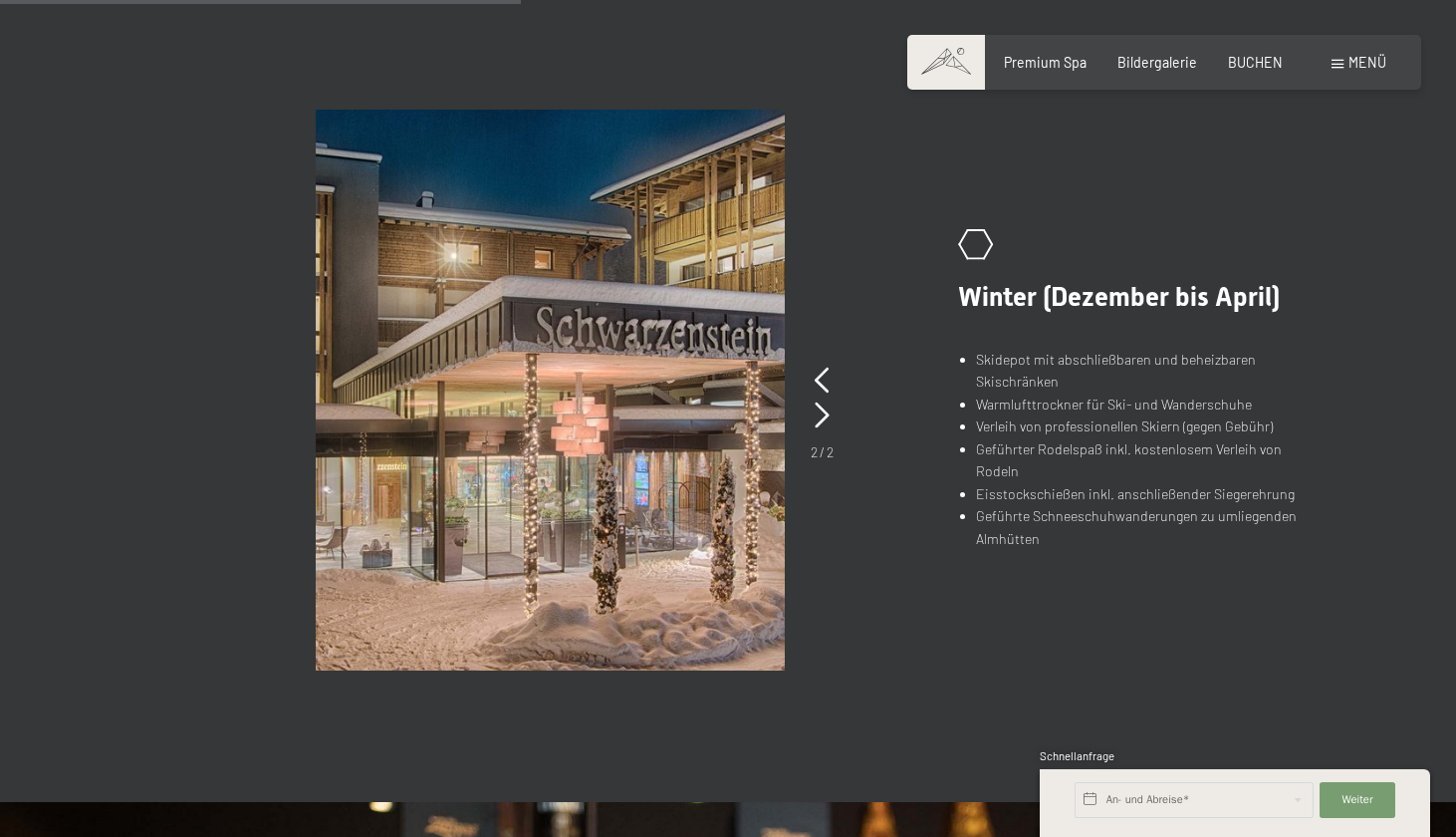 scroll, scrollTop: 1144, scrollLeft: 0, axis: vertical 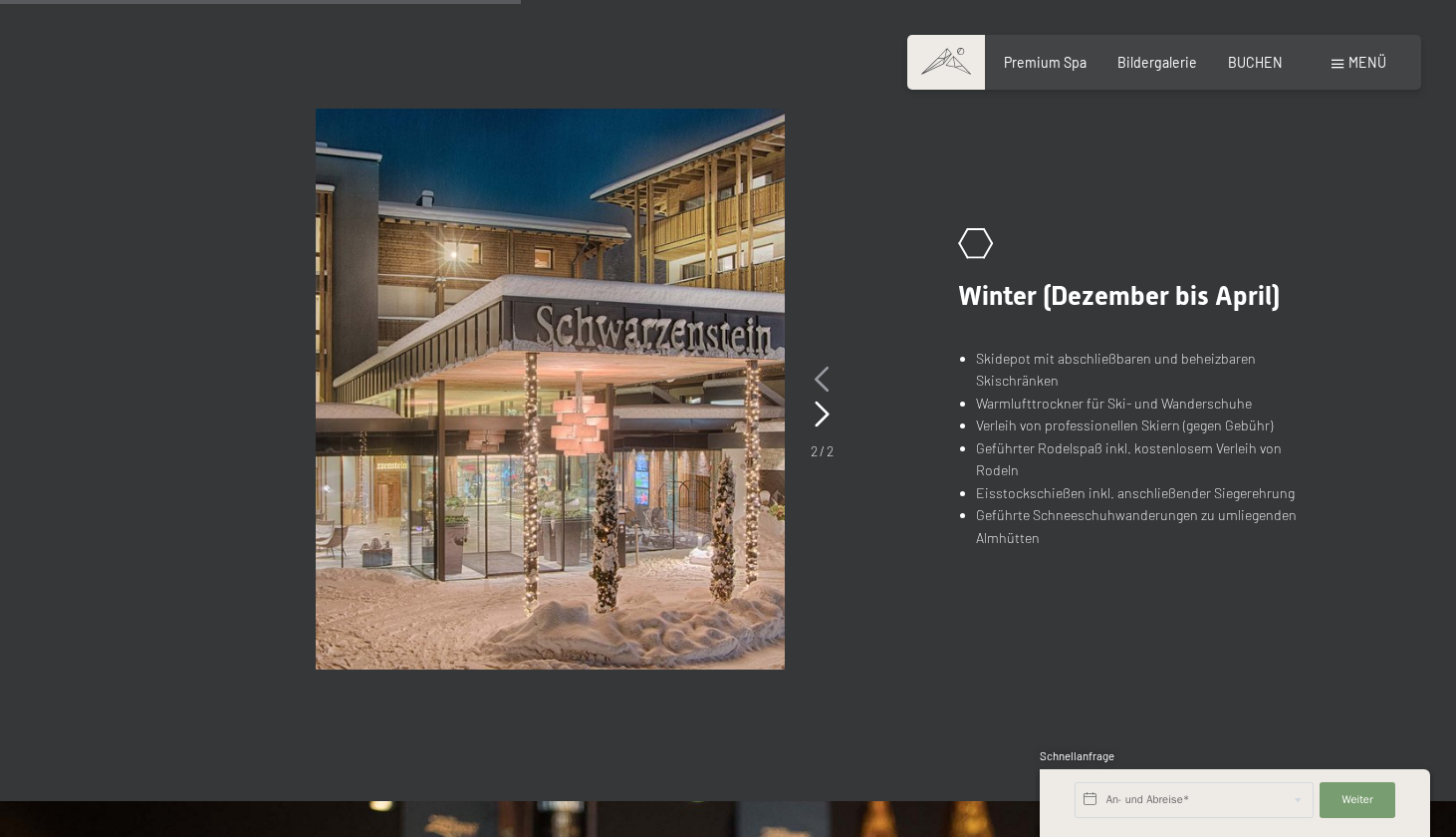 click at bounding box center (822, 380) 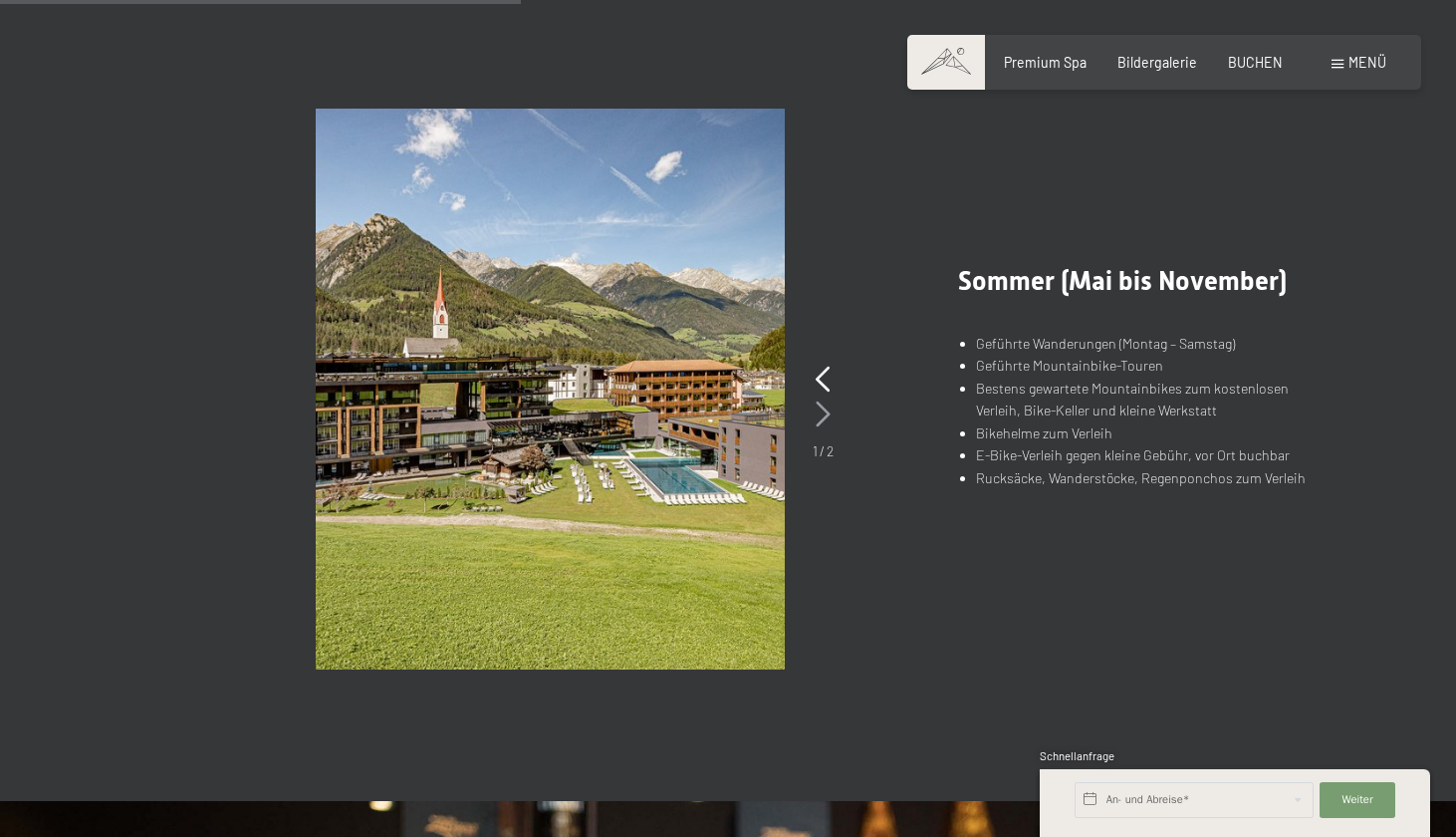 click at bounding box center (823, 415) 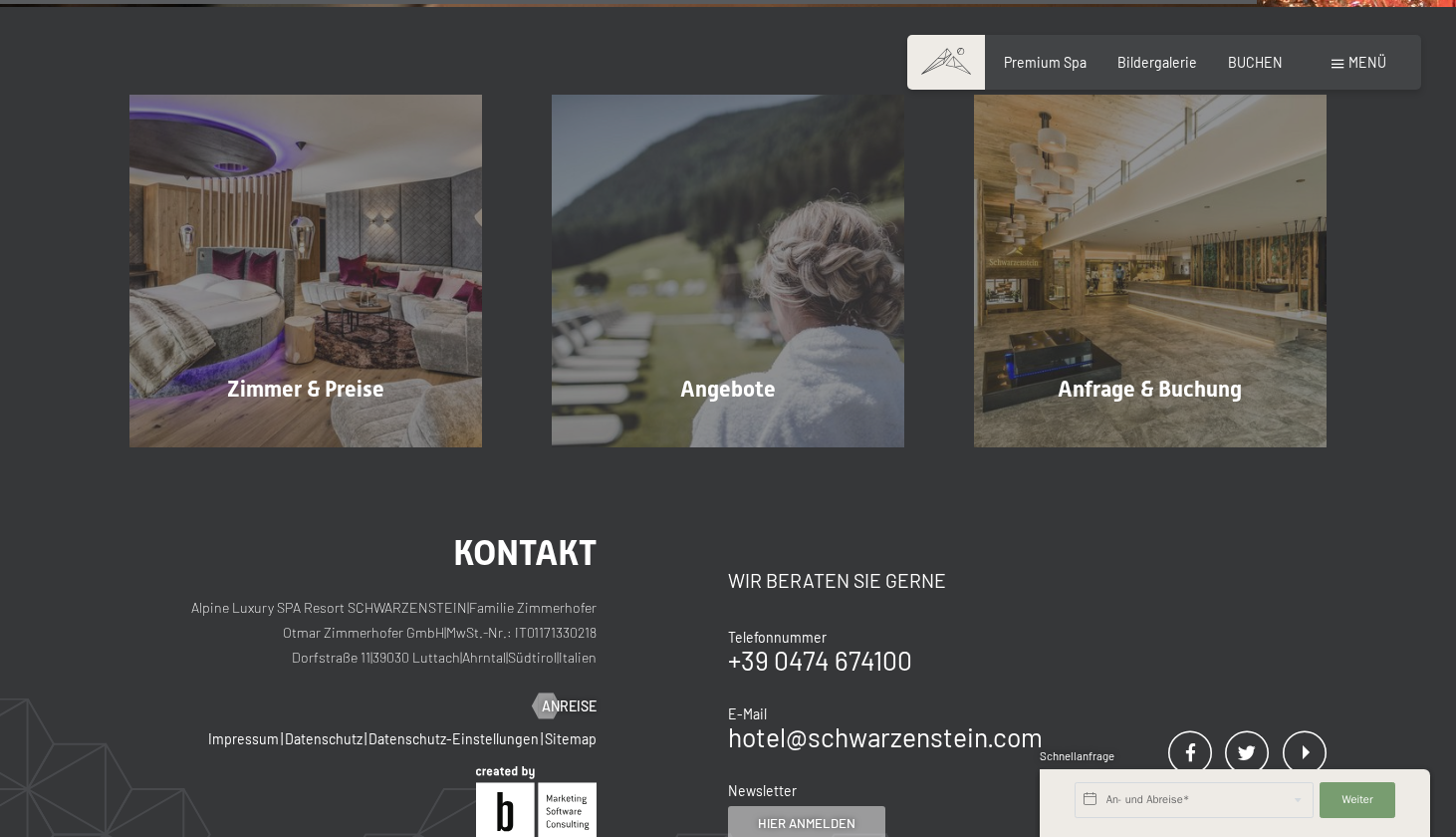 scroll, scrollTop: 2756, scrollLeft: 0, axis: vertical 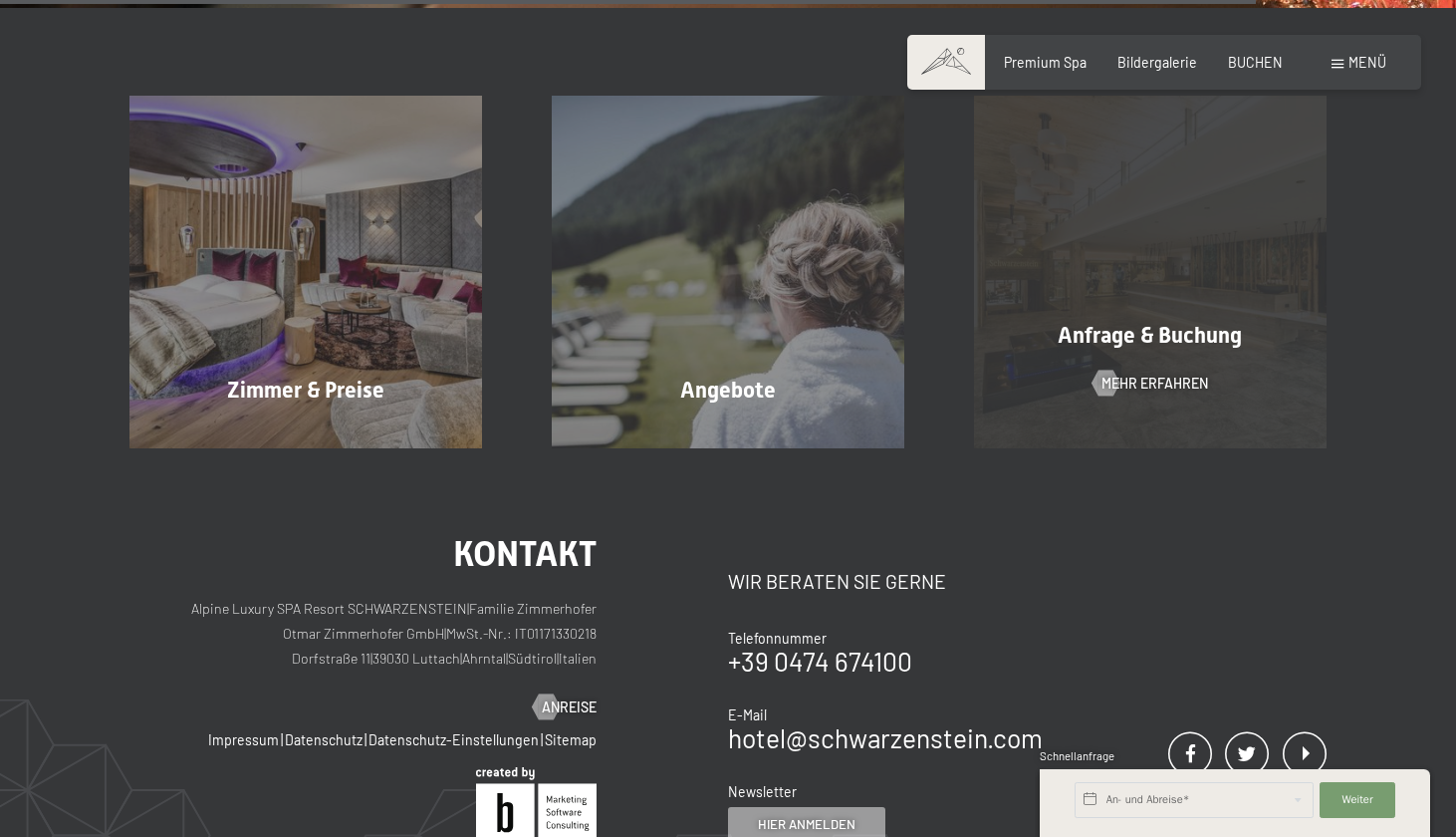 click on "Anfrage & Buchung           Mehr erfahren" at bounding box center (1150, 271) 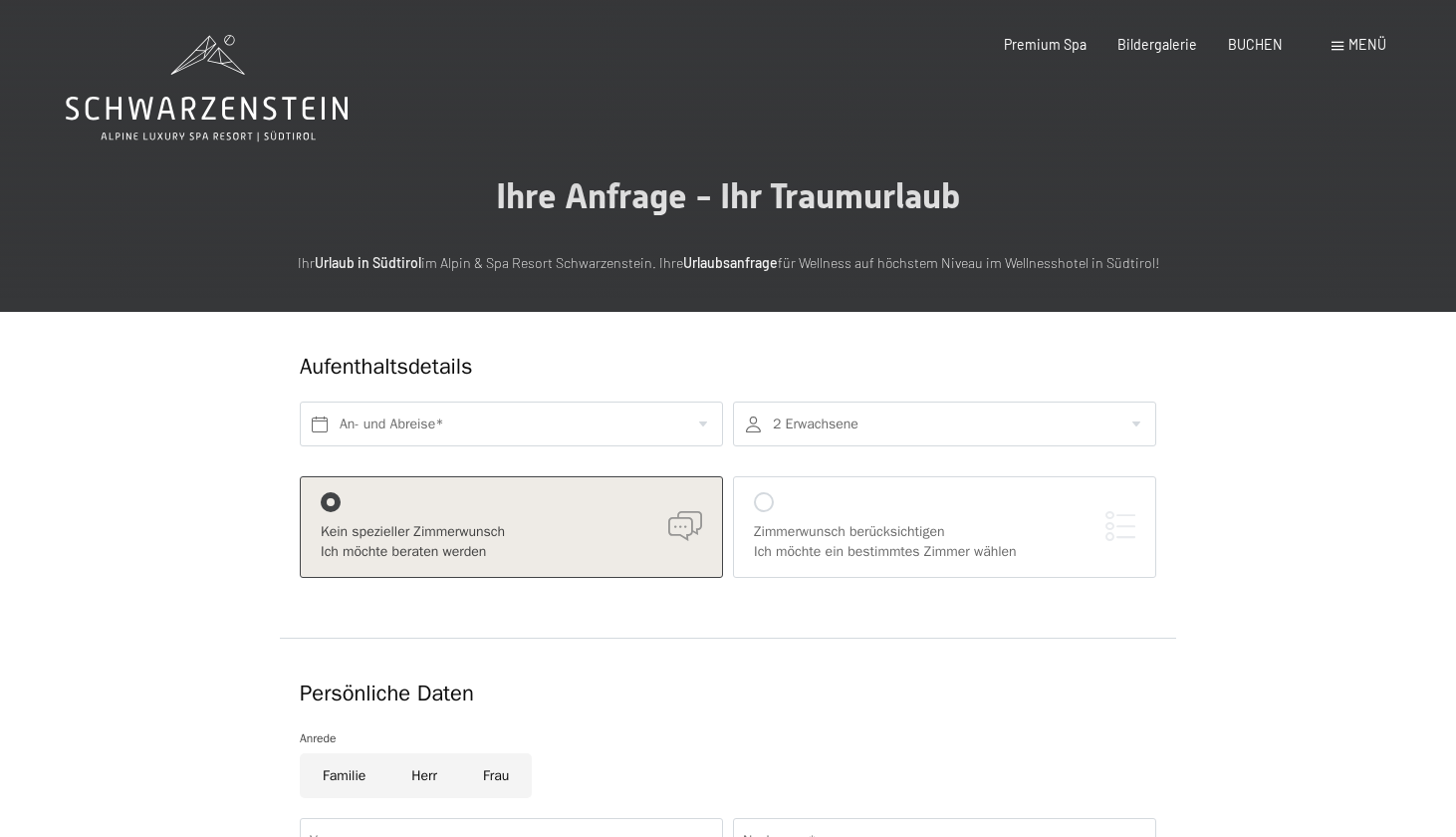 scroll, scrollTop: 0, scrollLeft: 0, axis: both 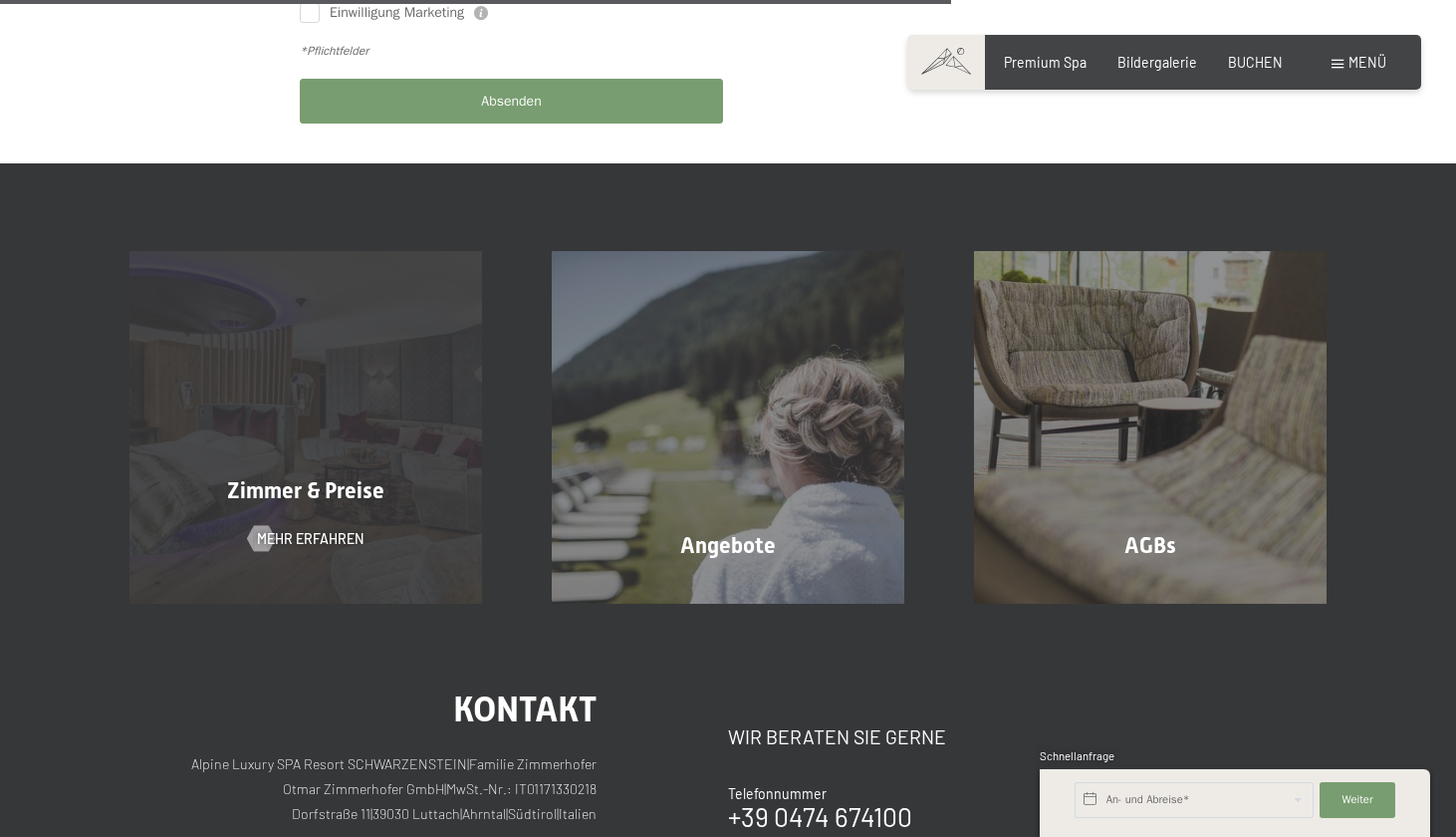 click on "Zimmer & Preise           Mehr erfahren" at bounding box center (306, 426) 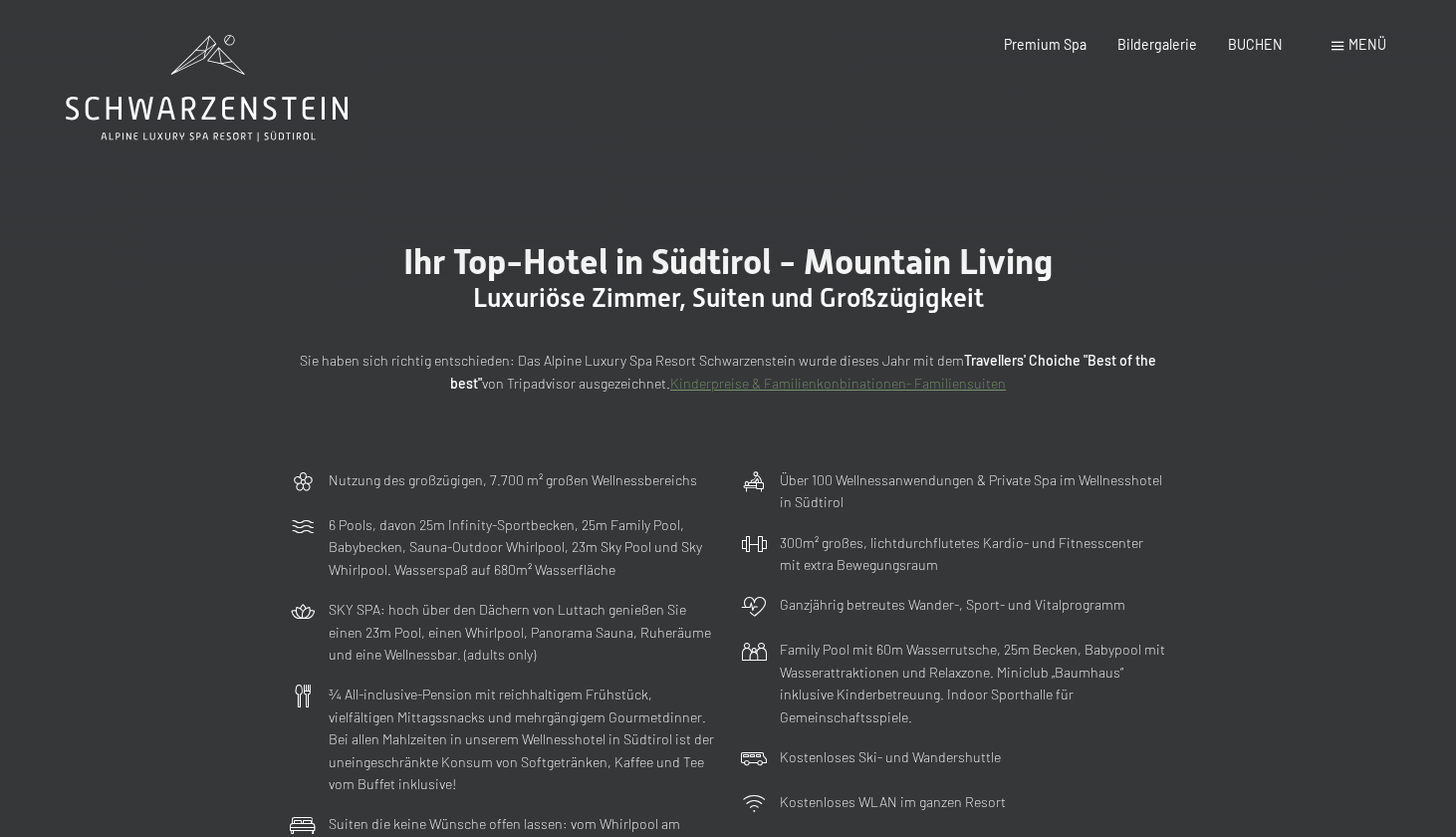 scroll, scrollTop: 0, scrollLeft: 0, axis: both 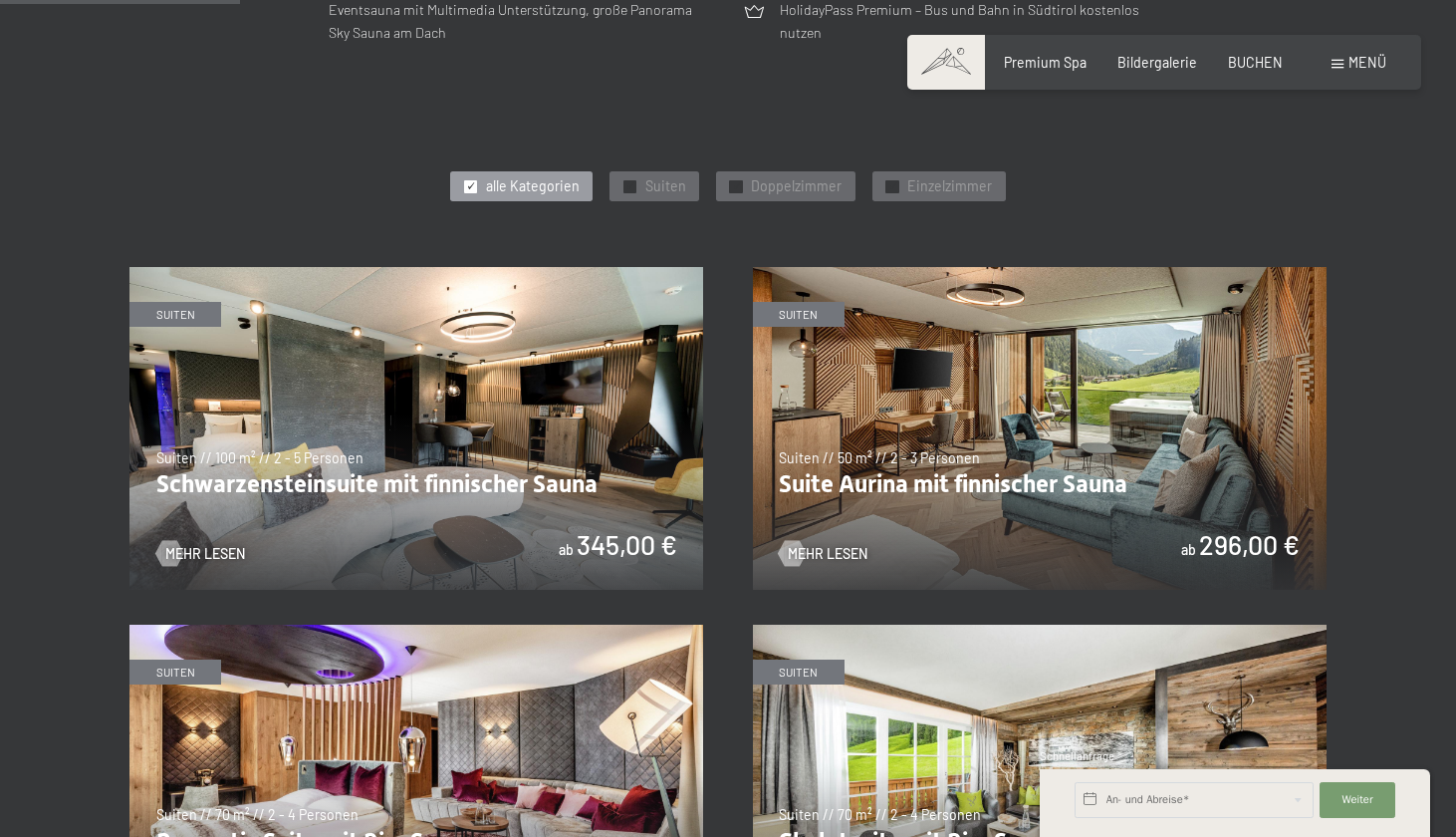 click at bounding box center [1040, 428] 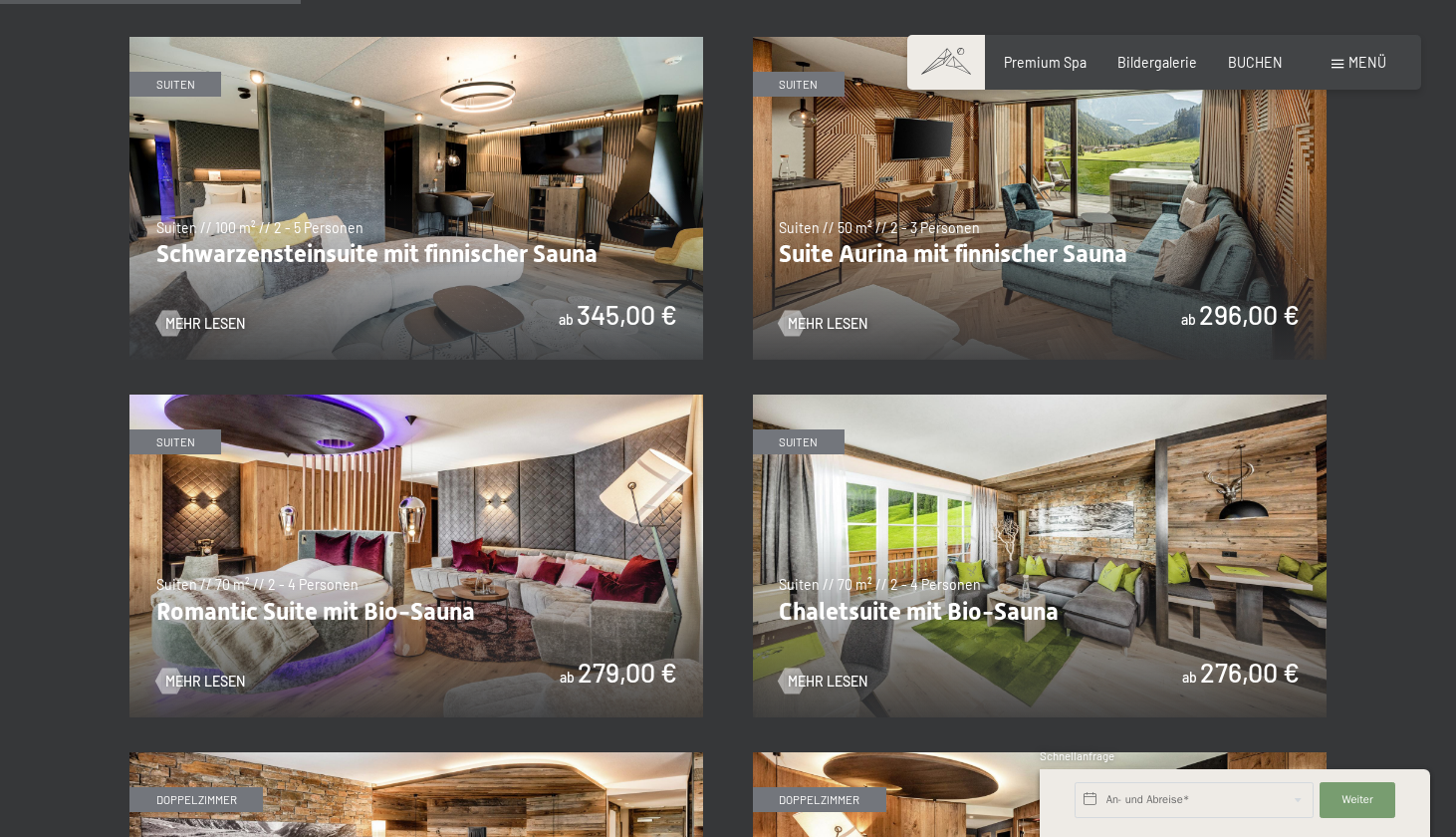 scroll, scrollTop: 1128, scrollLeft: 0, axis: vertical 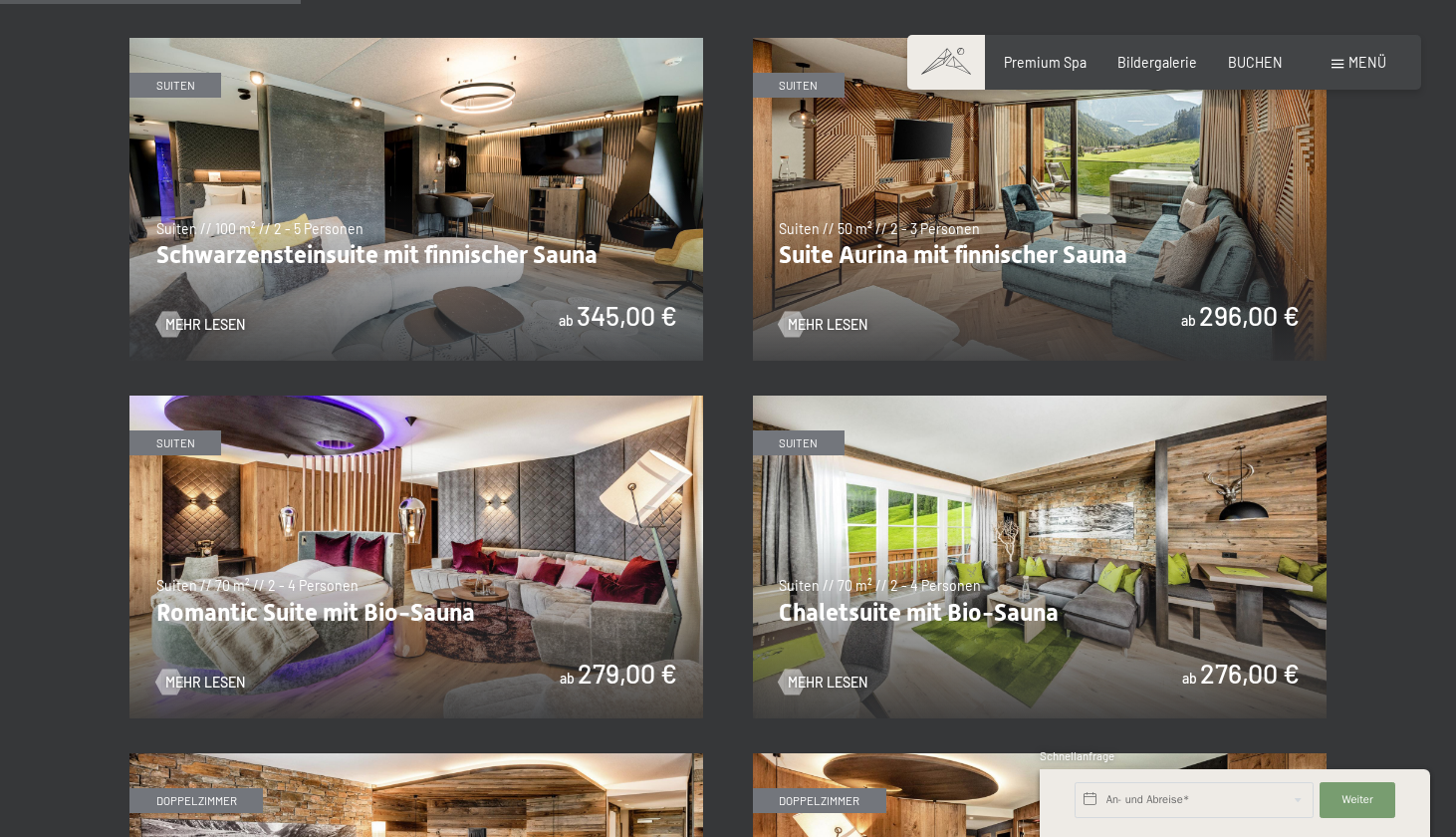 click at bounding box center [1040, 557] 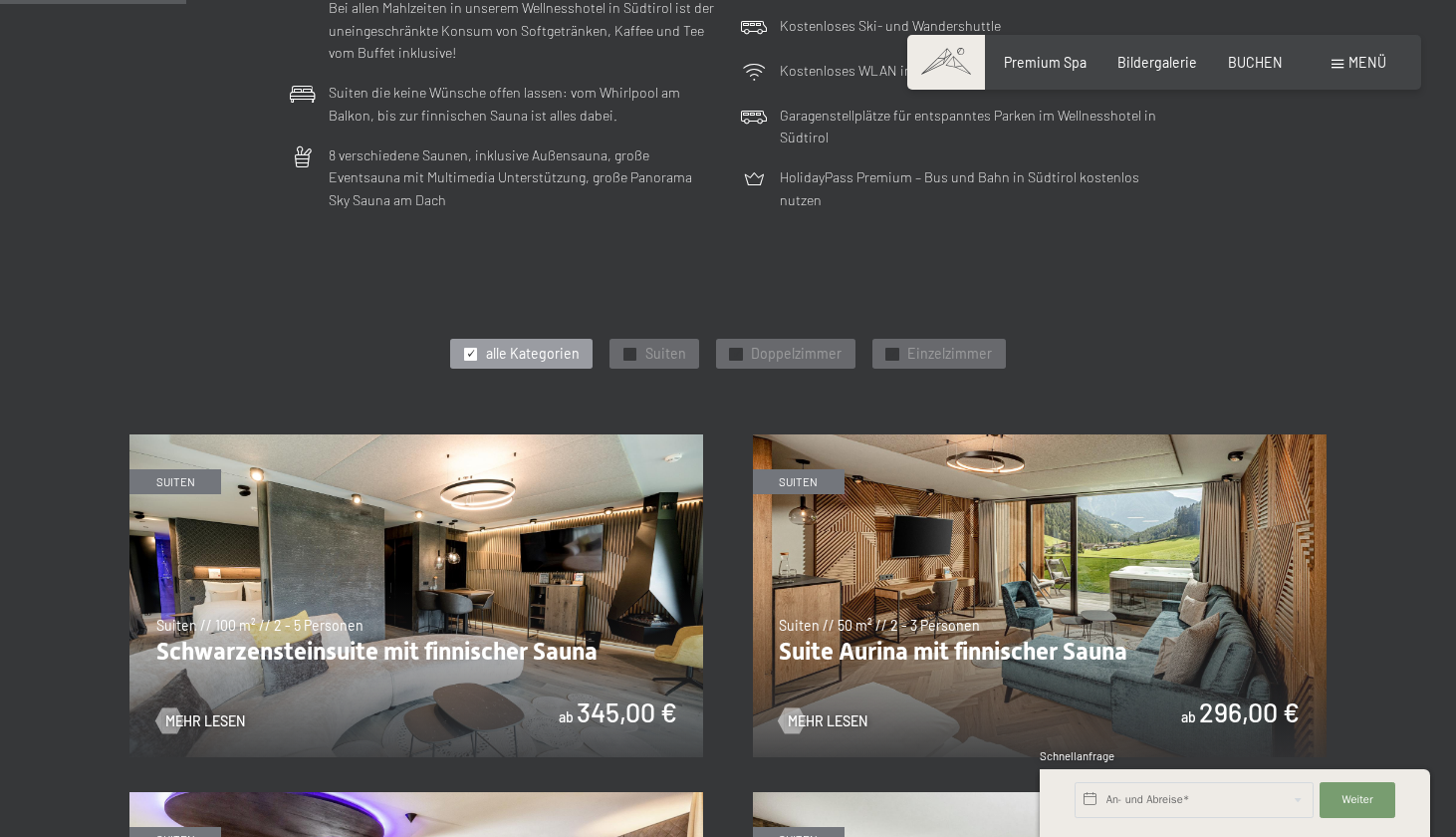 scroll, scrollTop: 787, scrollLeft: 0, axis: vertical 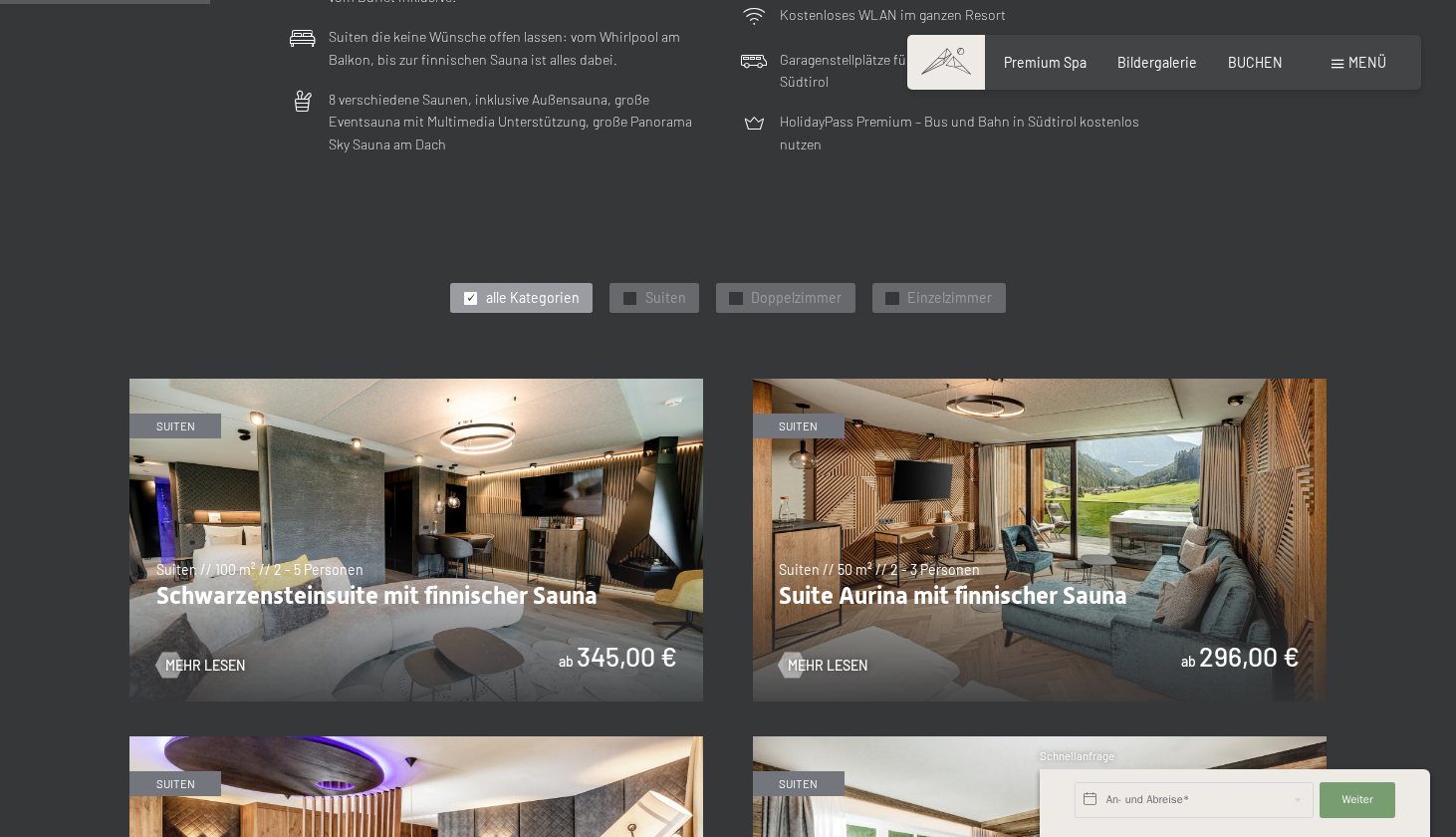 click at bounding box center [416, 540] 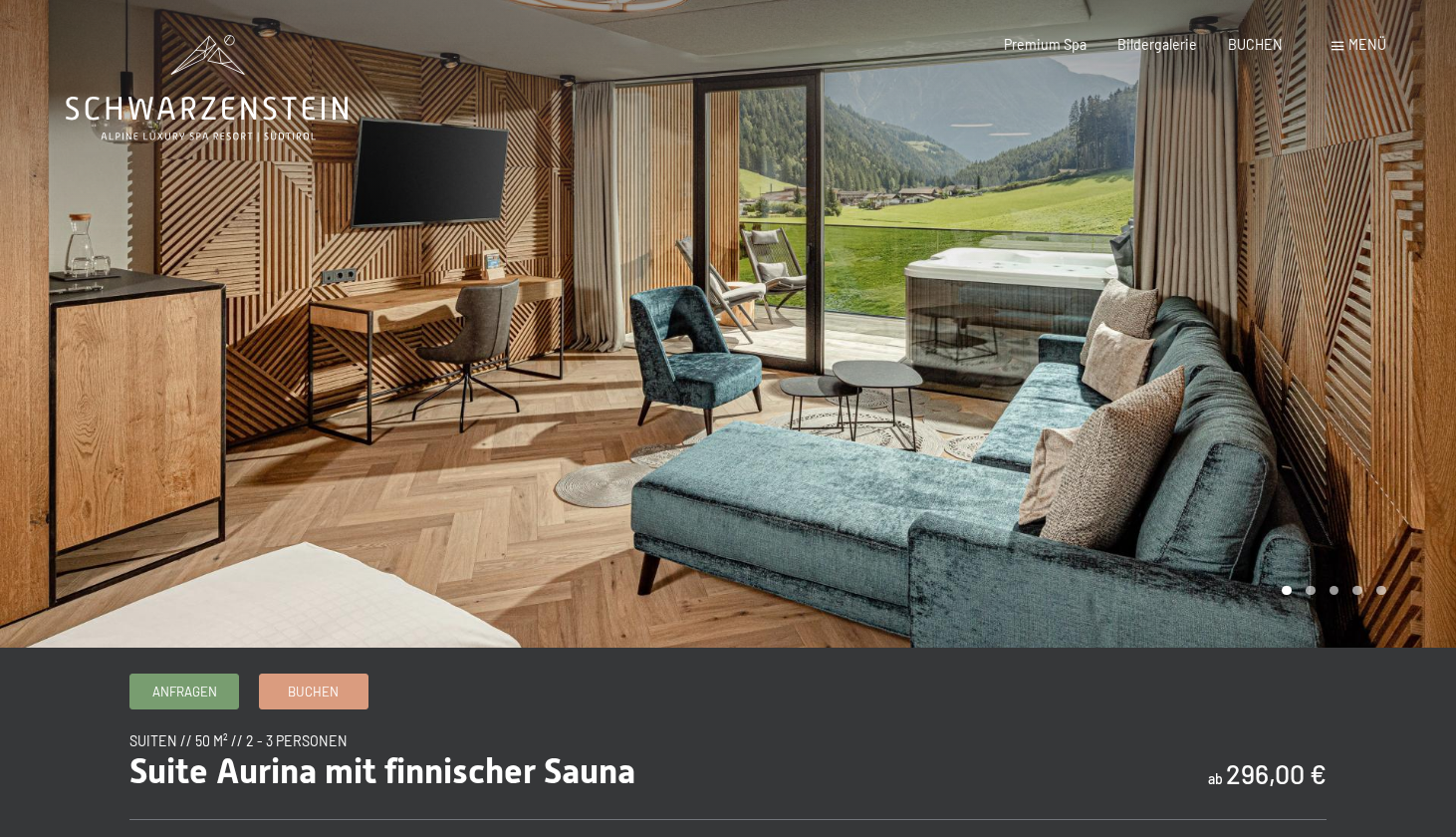 scroll, scrollTop: 0, scrollLeft: 0, axis: both 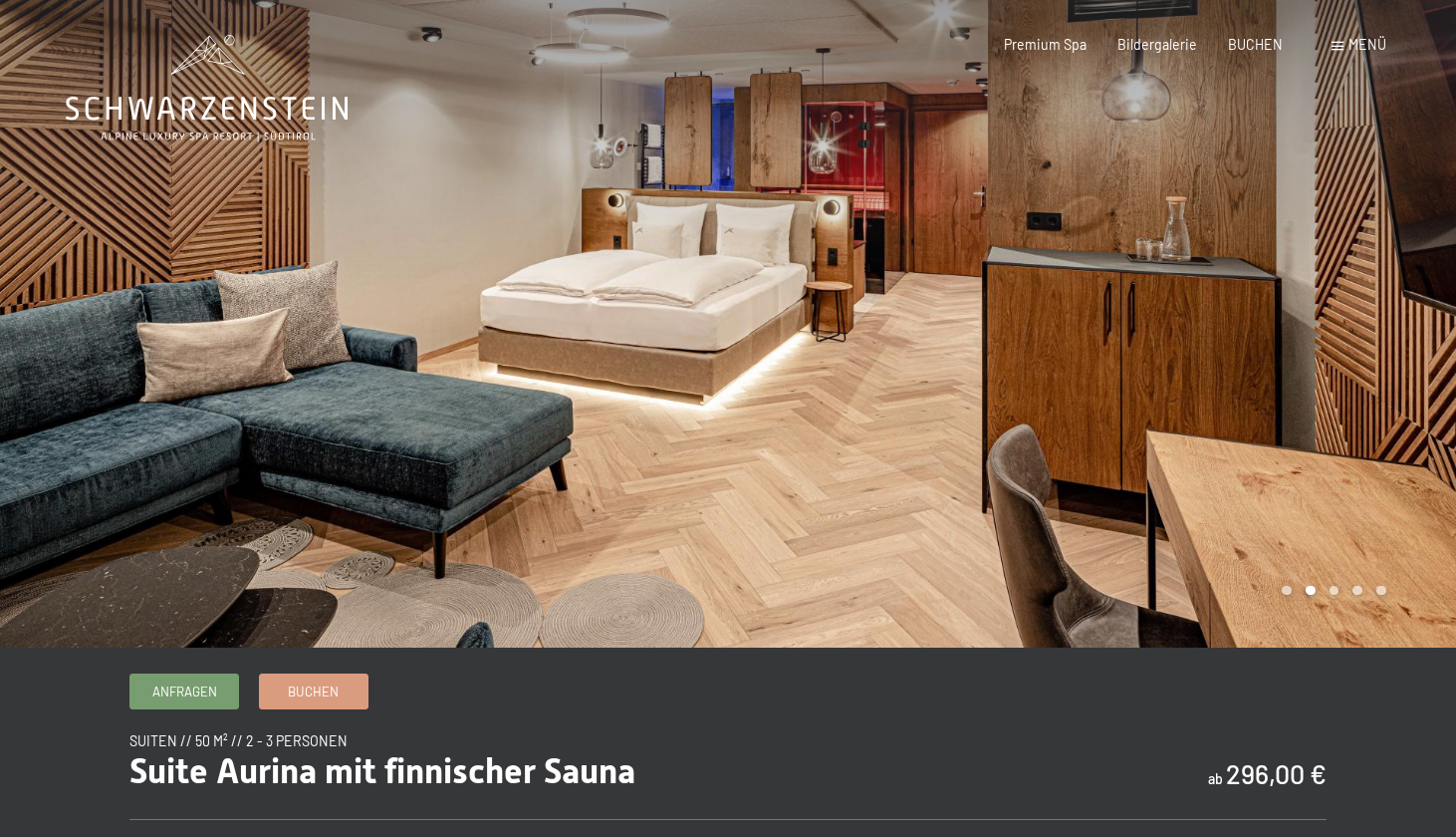 click at bounding box center [1092, 324] 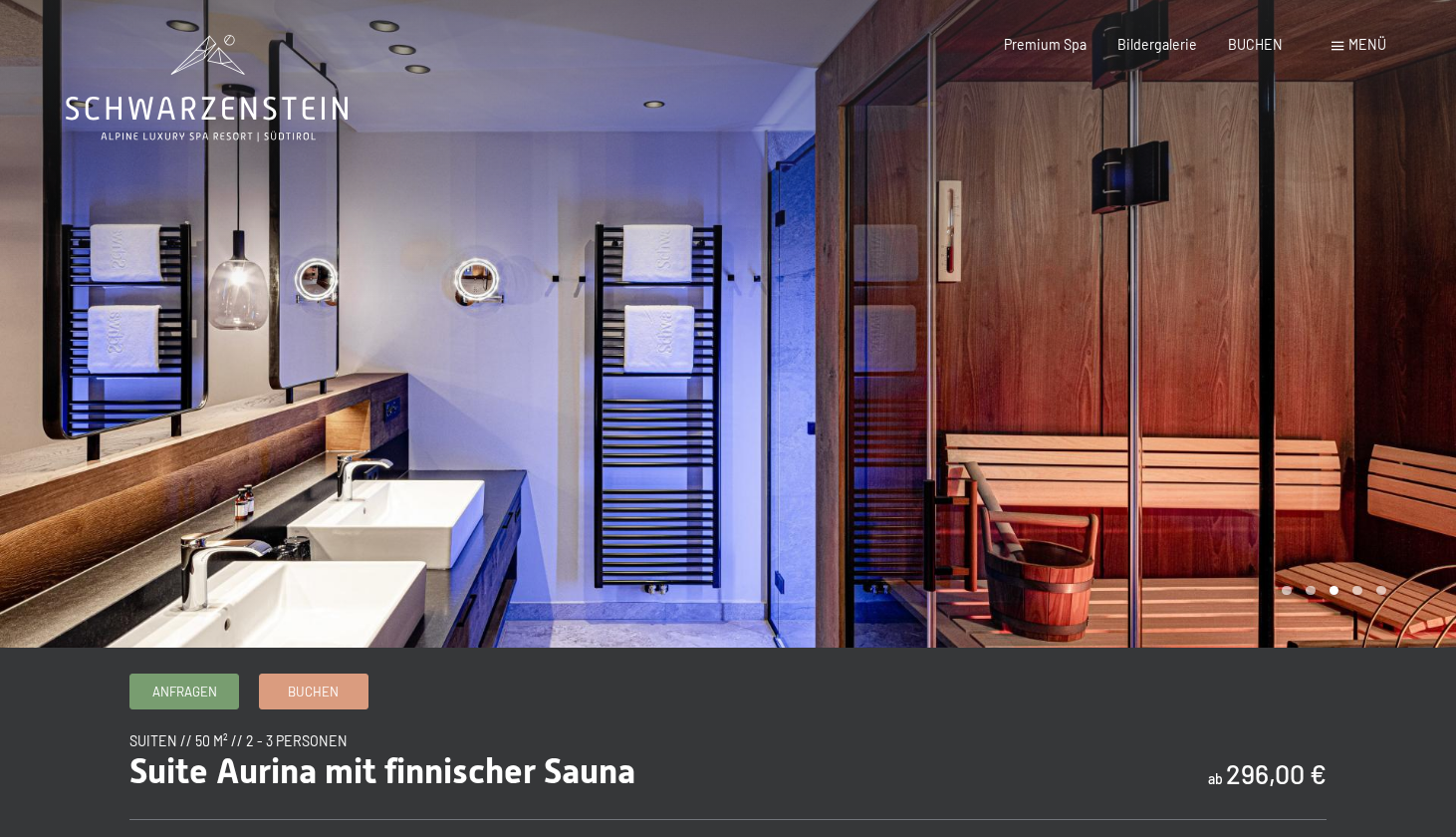 click at bounding box center [1092, 324] 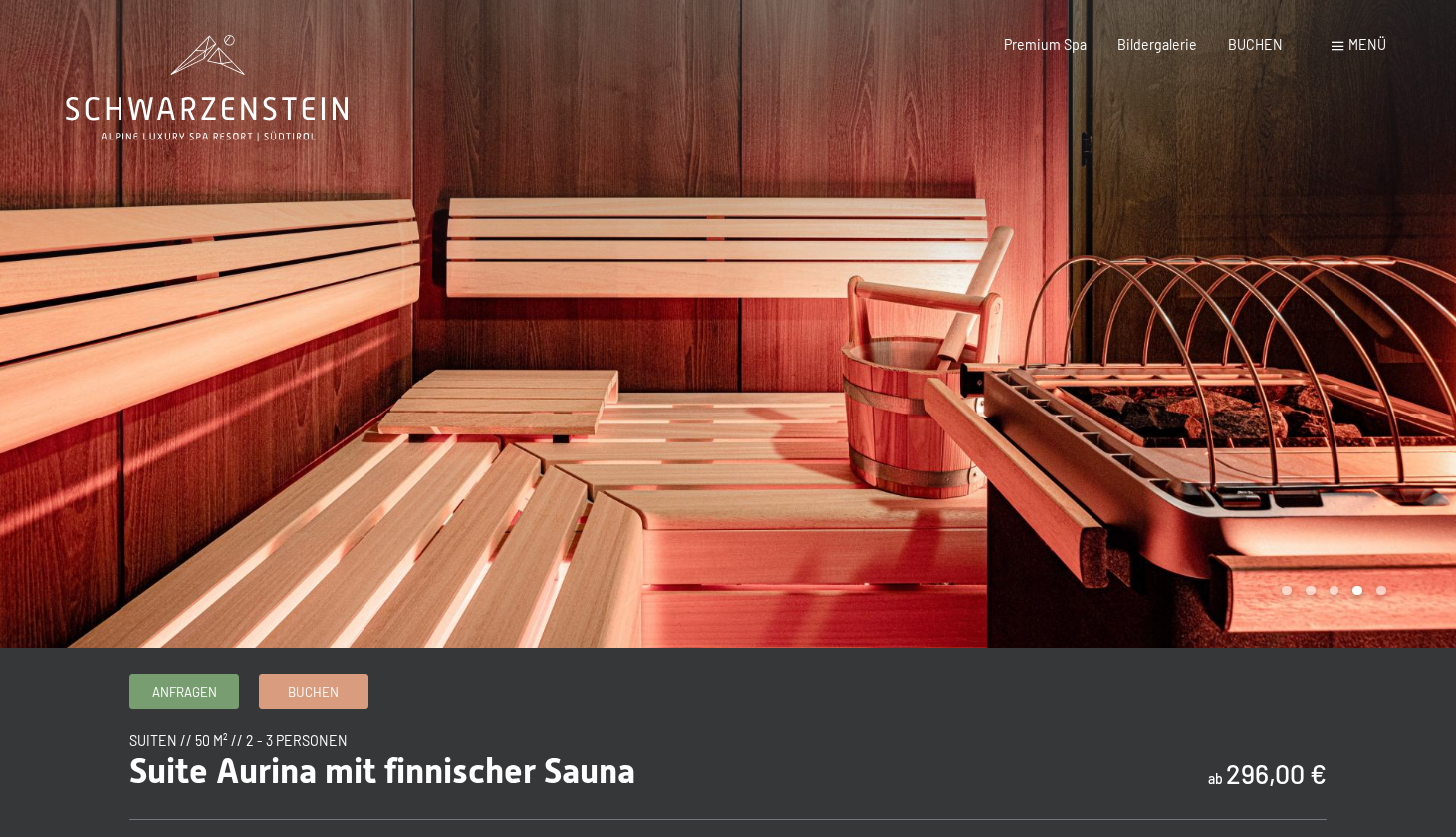 click at bounding box center [1092, 324] 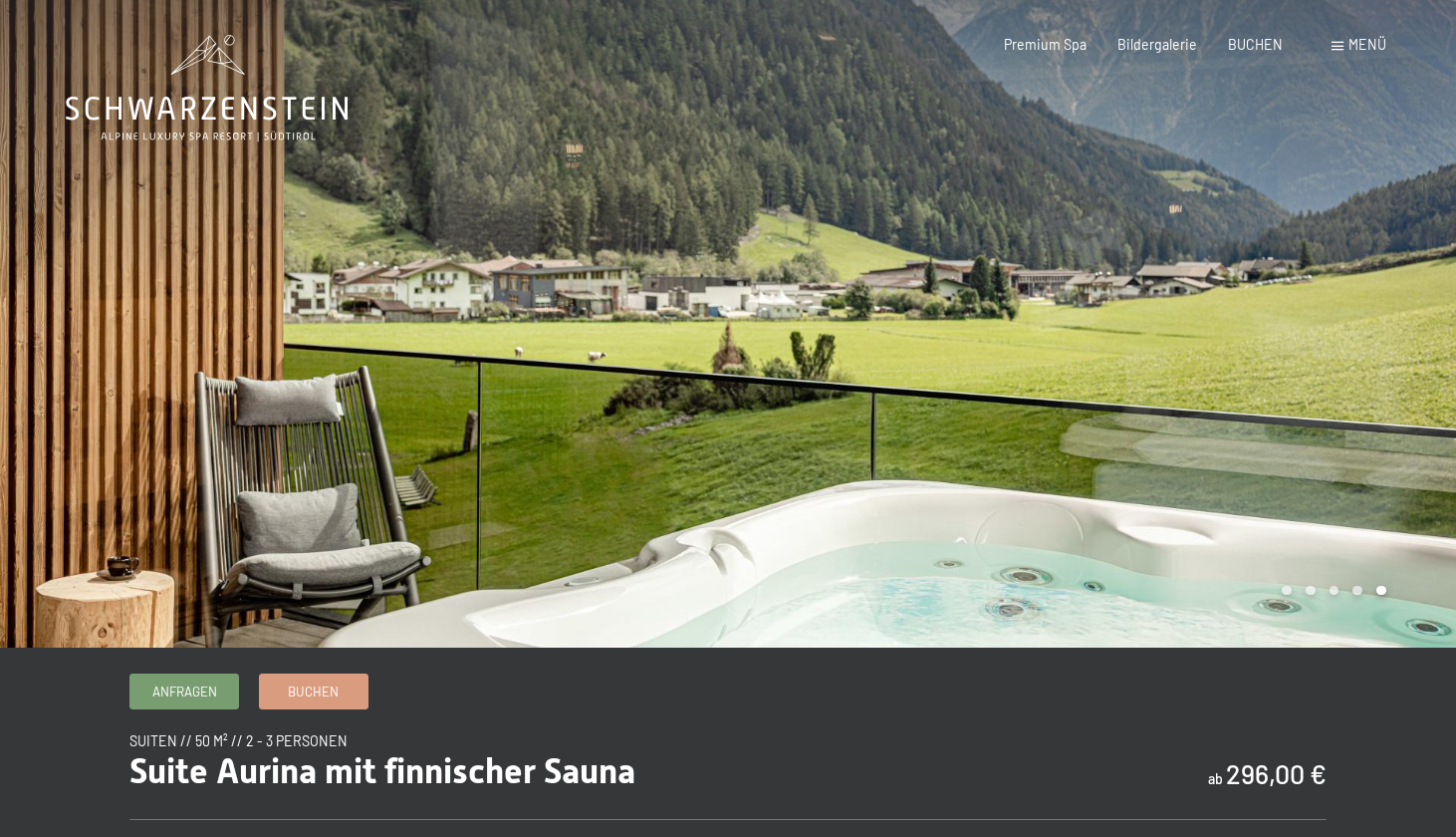 click at bounding box center [1092, 324] 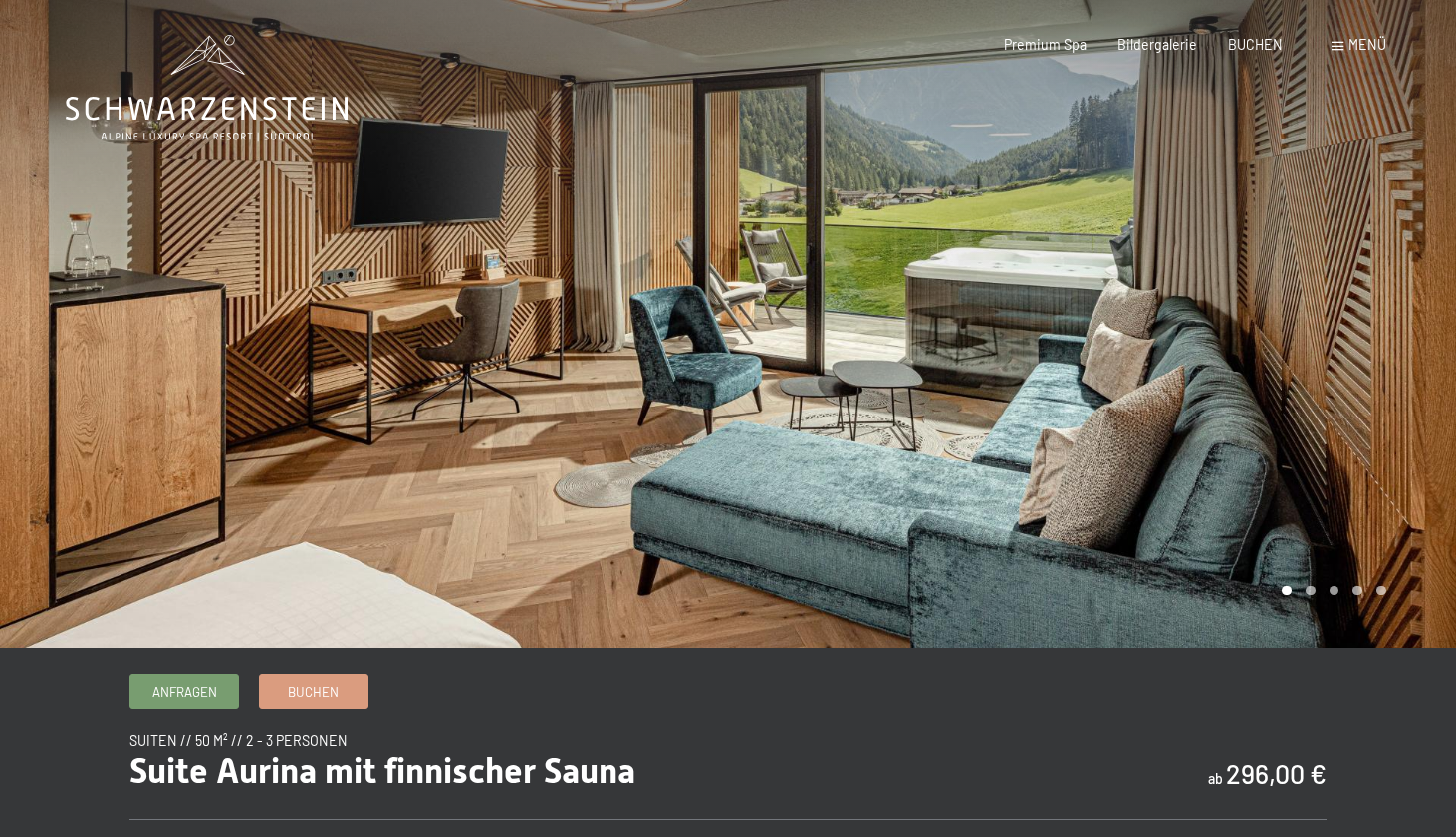 scroll, scrollTop: 0, scrollLeft: 0, axis: both 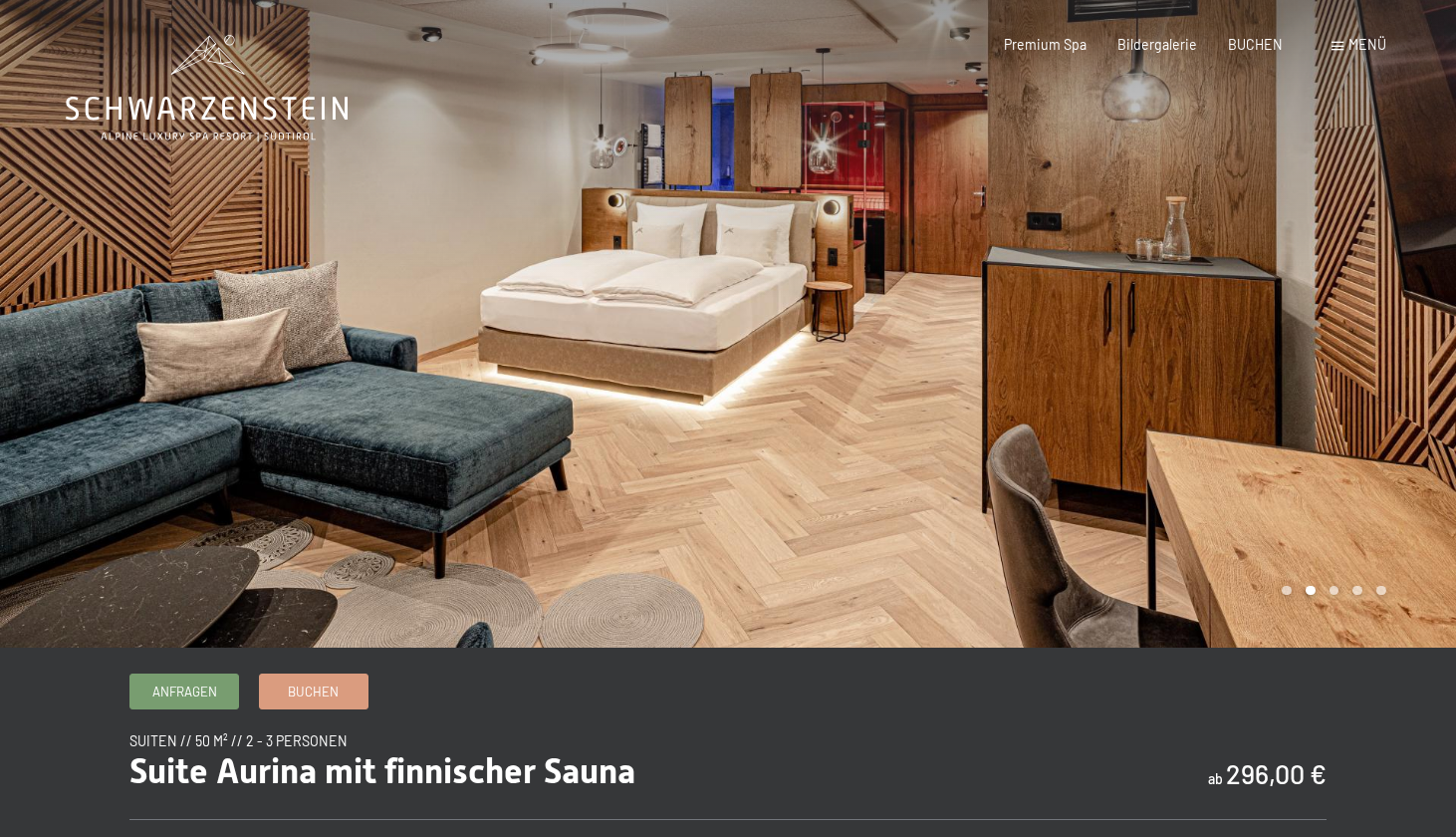click at bounding box center [1092, 324] 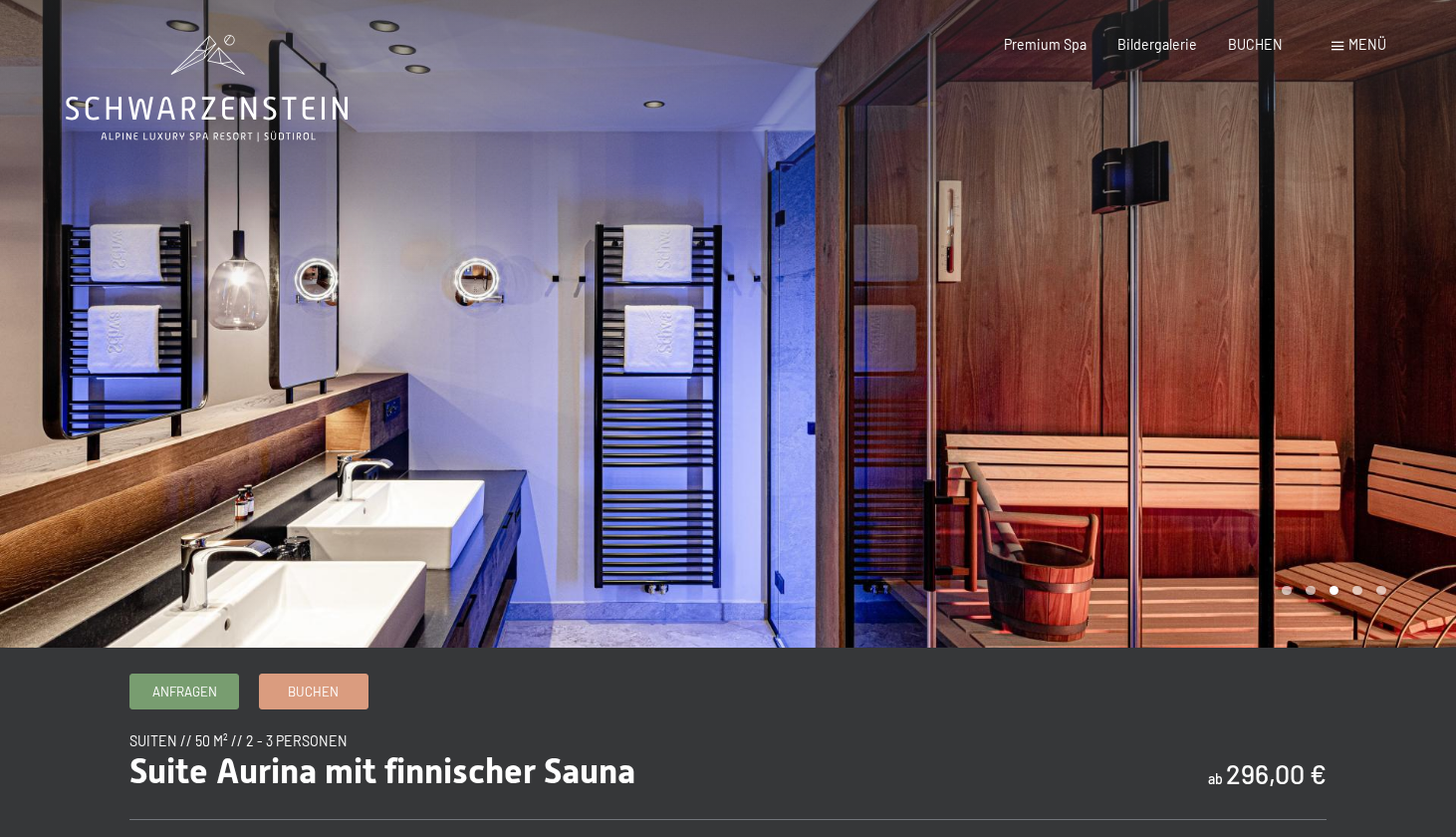 click at bounding box center [1092, 324] 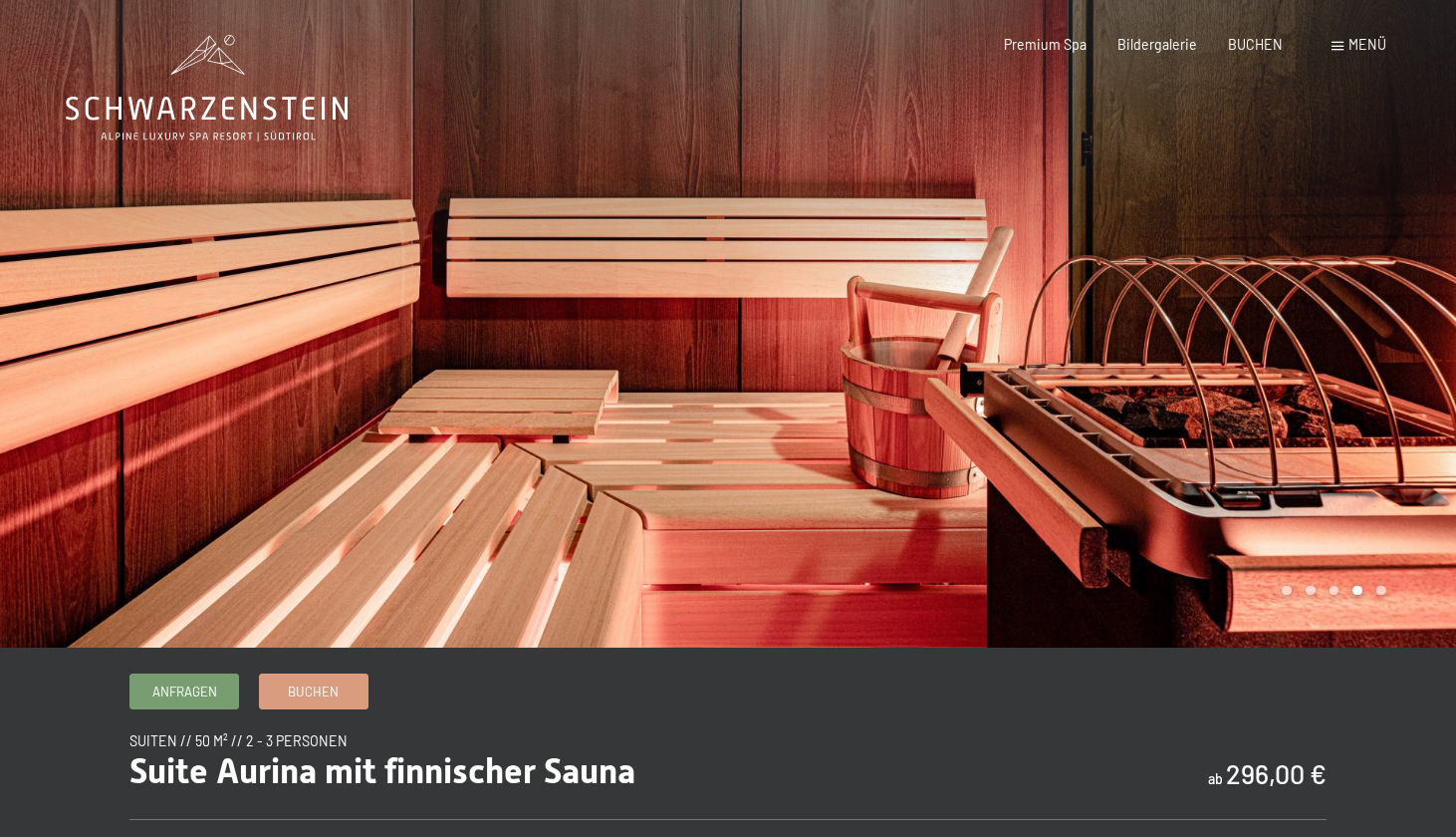 click at bounding box center [1092, 324] 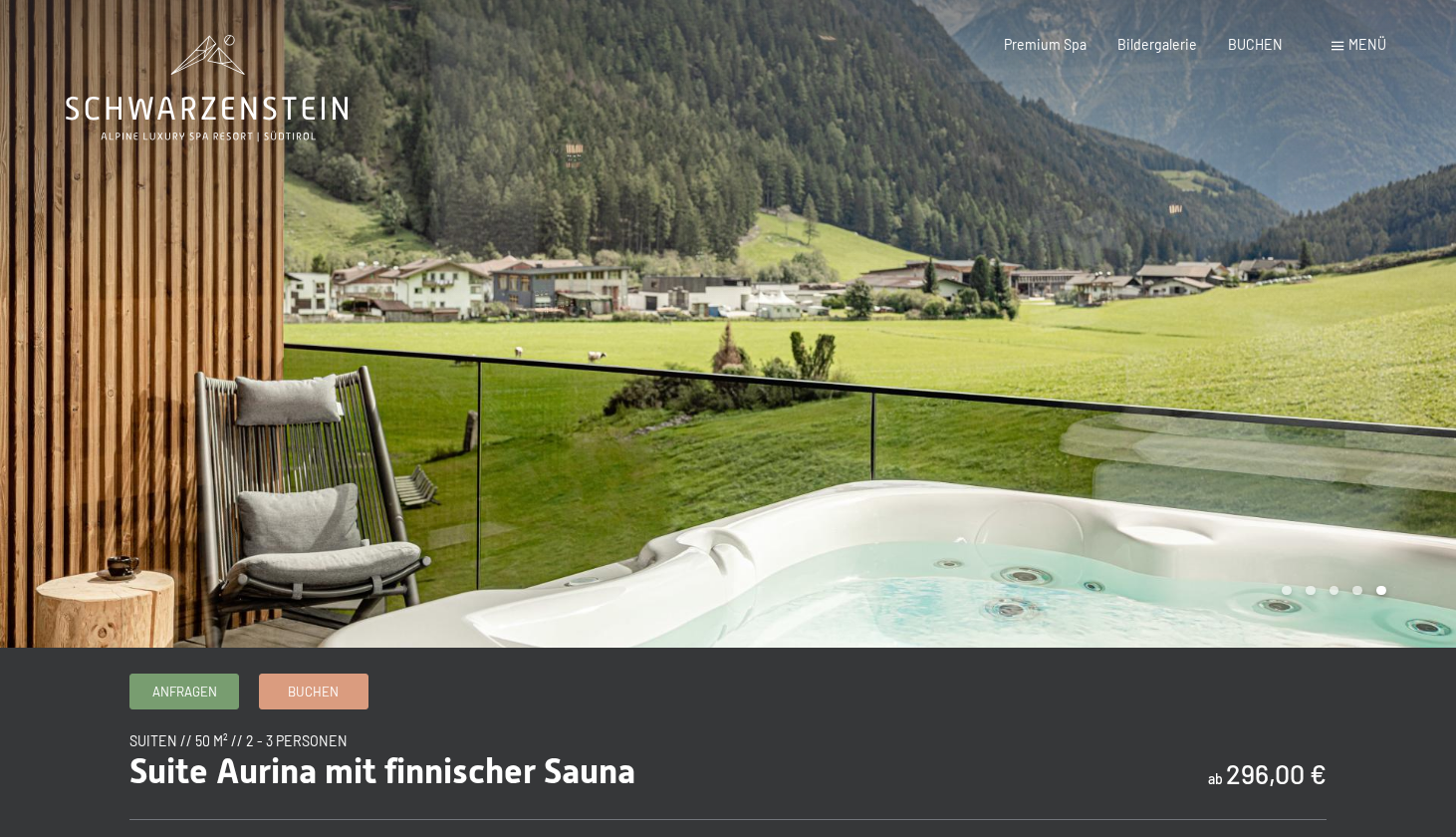 click at bounding box center (1092, 324) 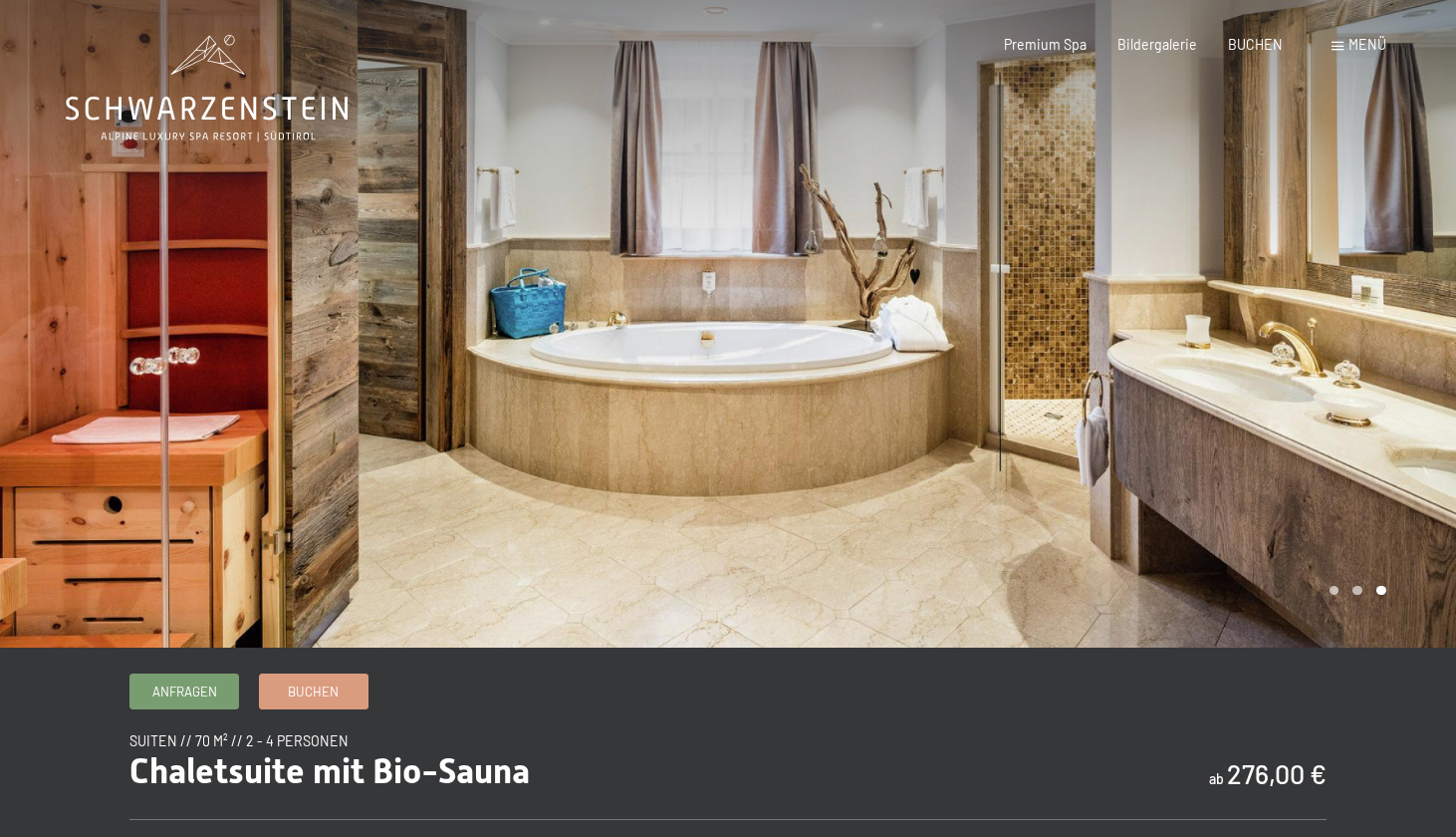 scroll, scrollTop: 0, scrollLeft: 0, axis: both 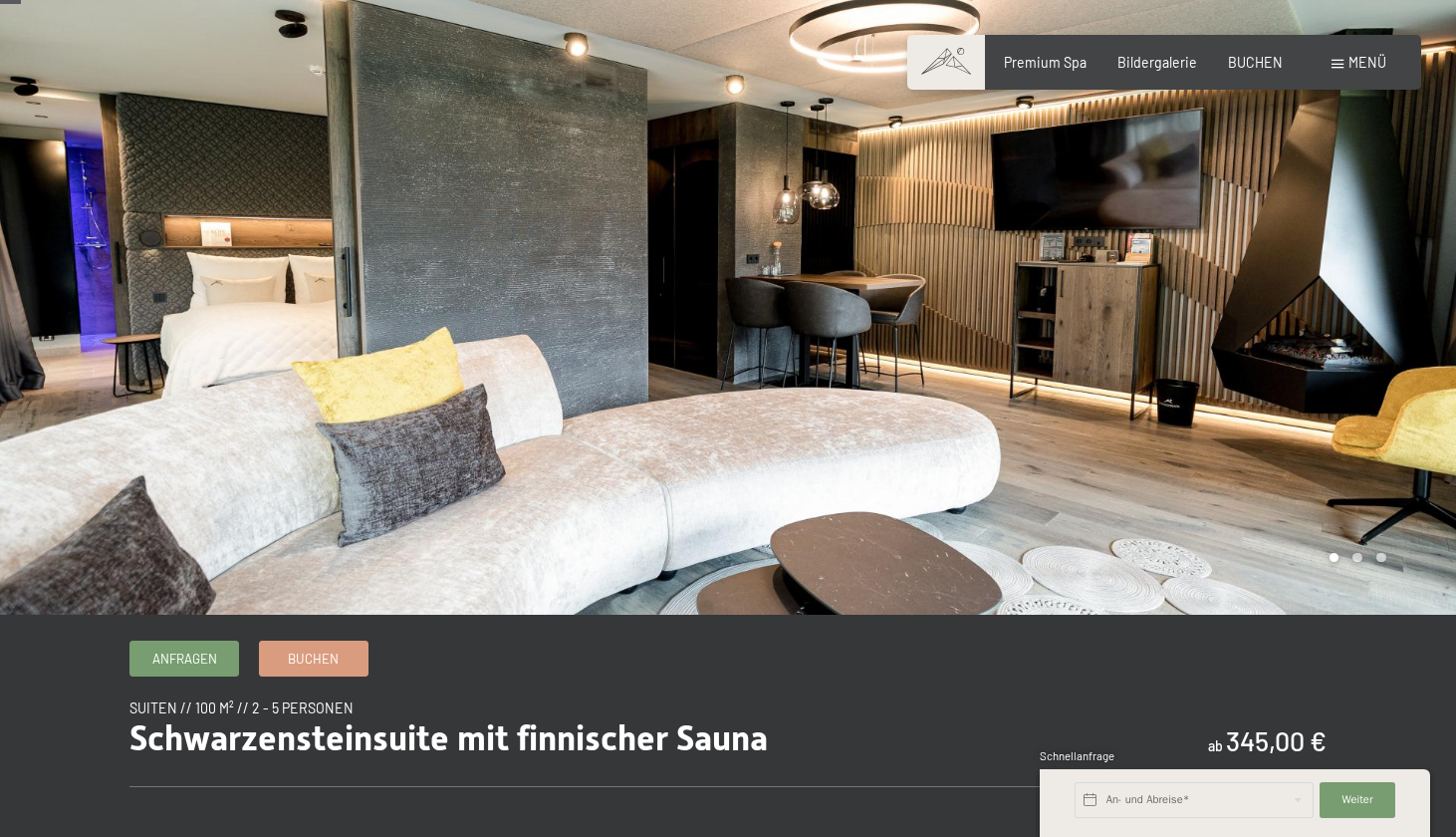 click at bounding box center [1092, 291] 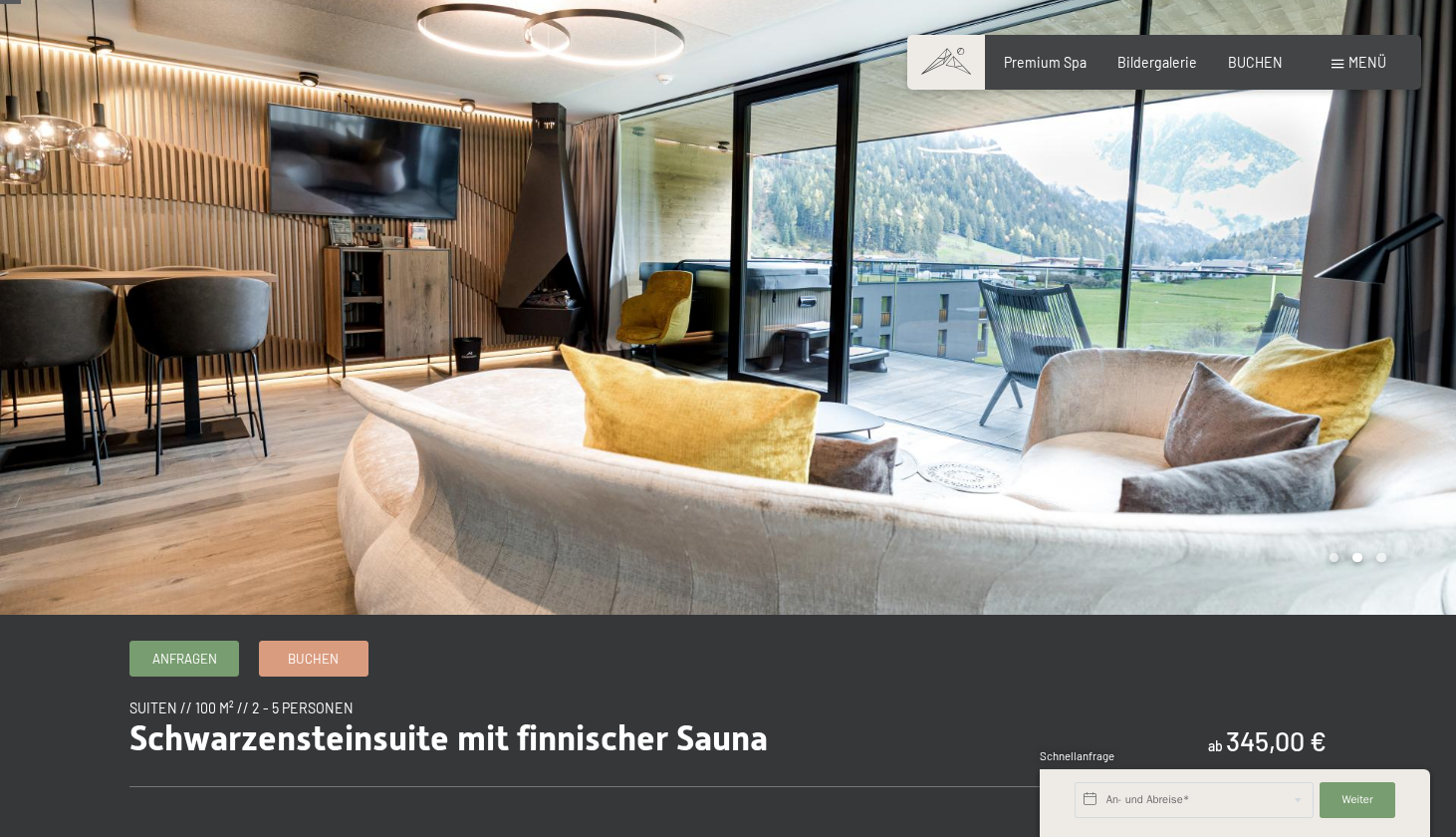 click at bounding box center [1092, 291] 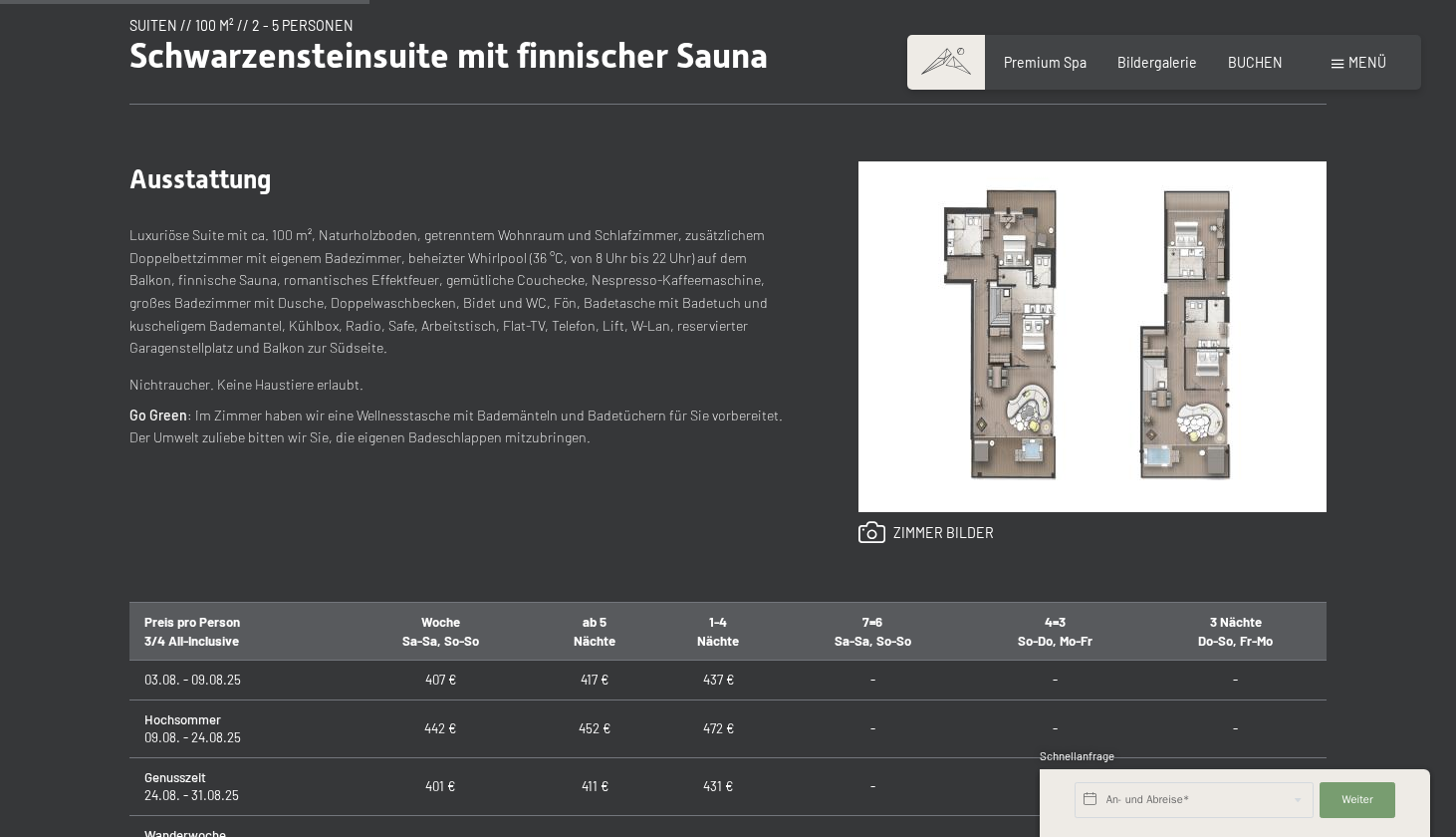 scroll, scrollTop: 716, scrollLeft: 0, axis: vertical 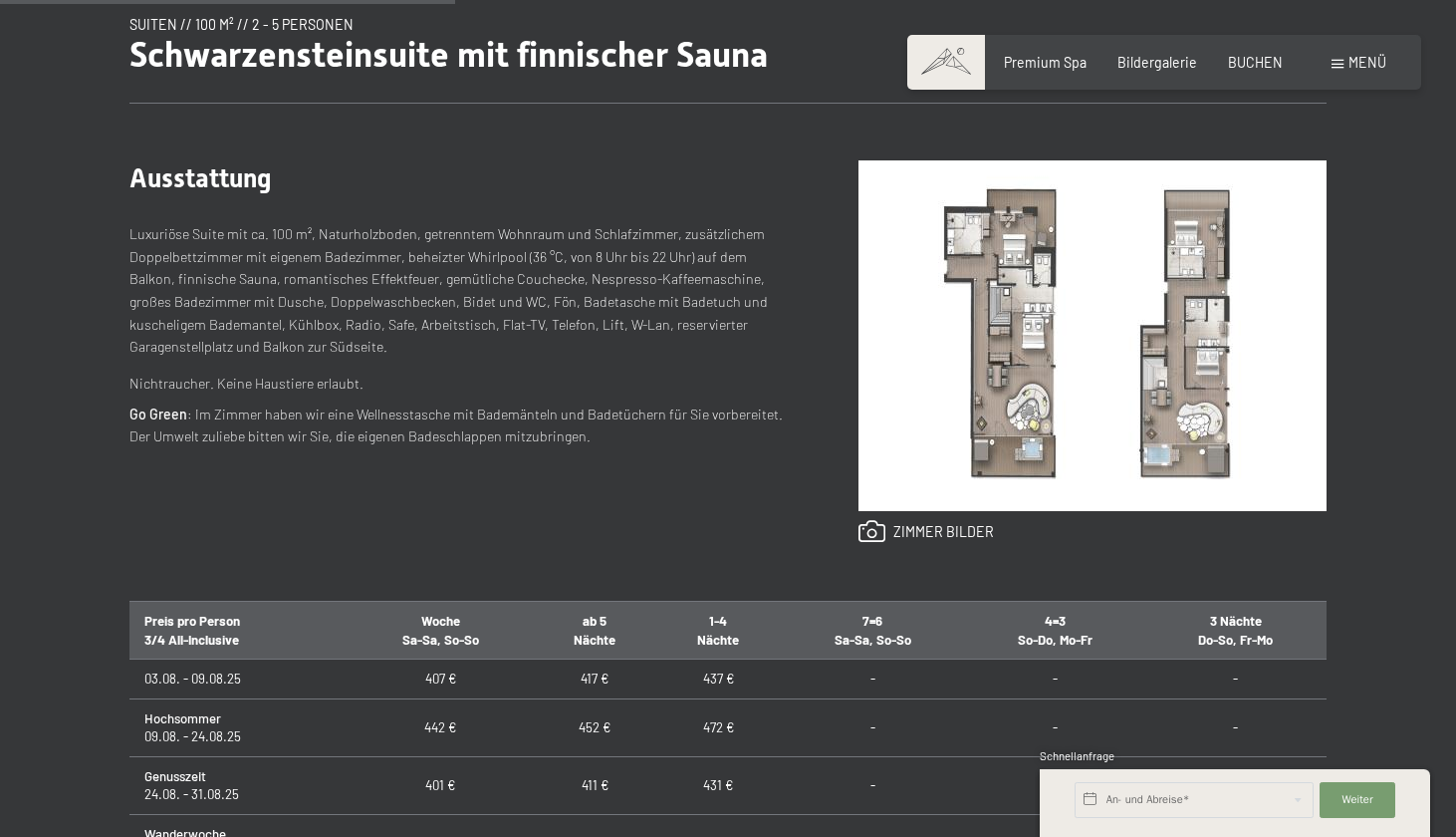 click at bounding box center [1092, 336] 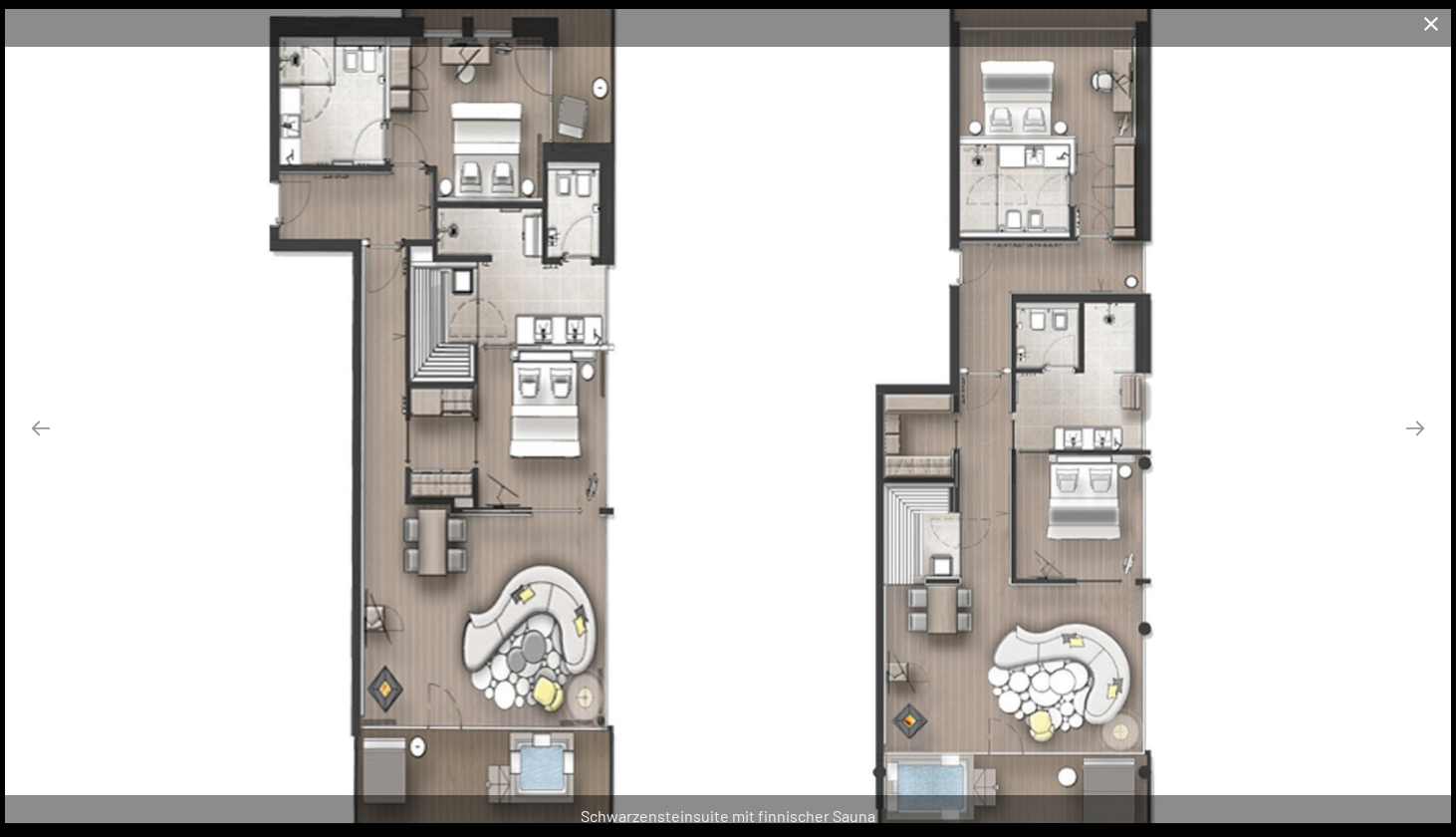 click at bounding box center (1431, 23) 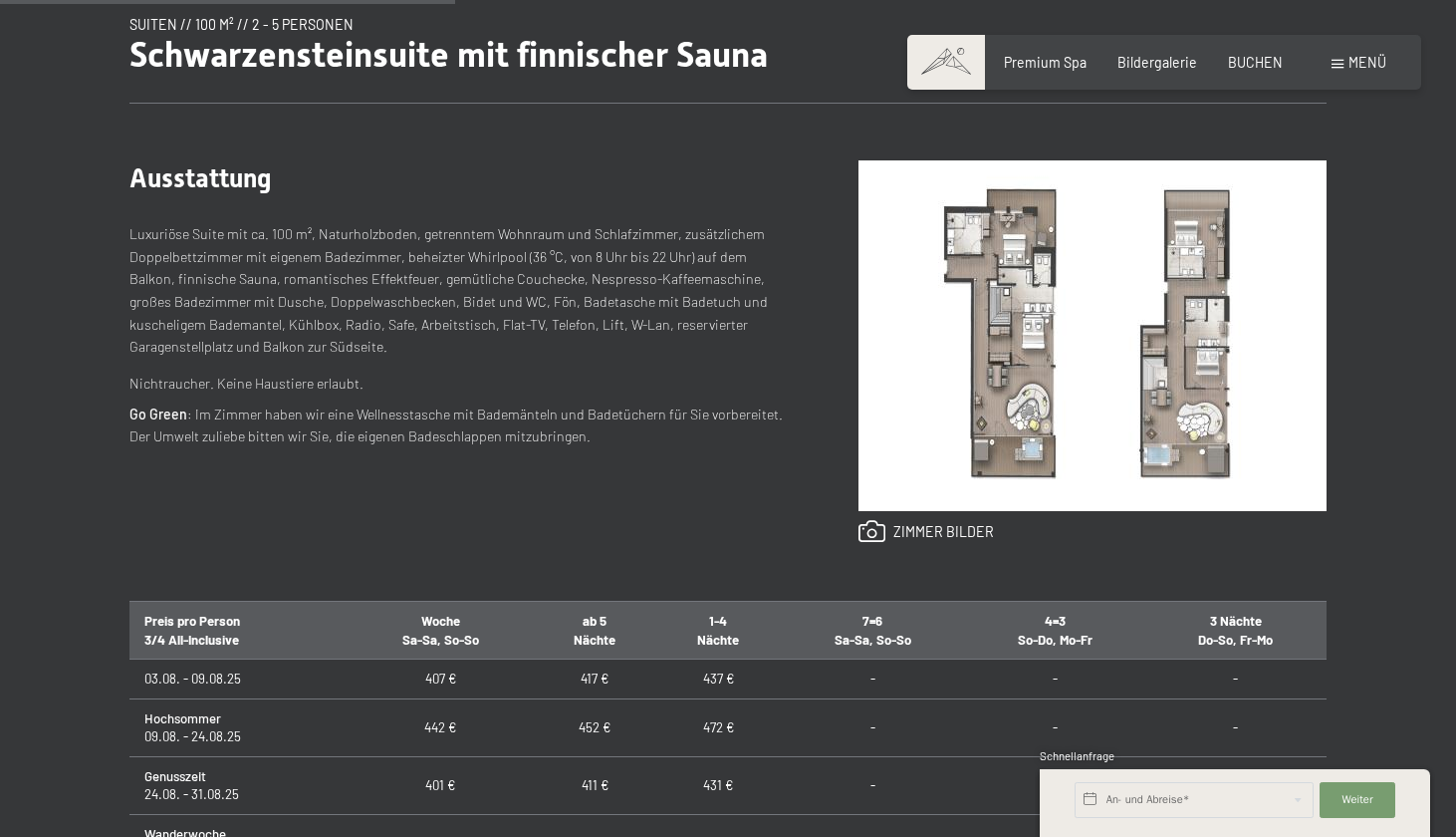 click at bounding box center [1092, 336] 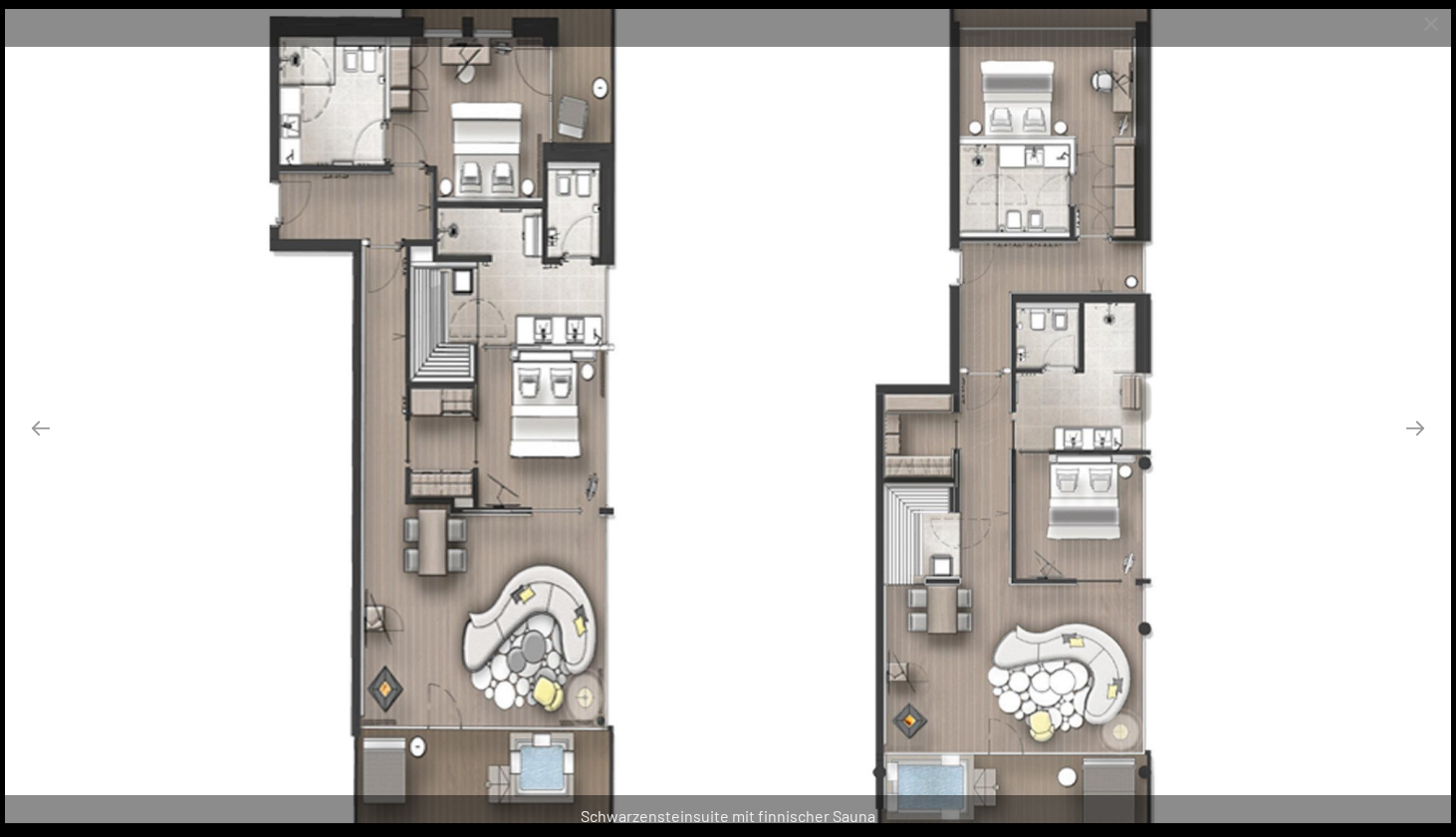 click at bounding box center (728, 416) 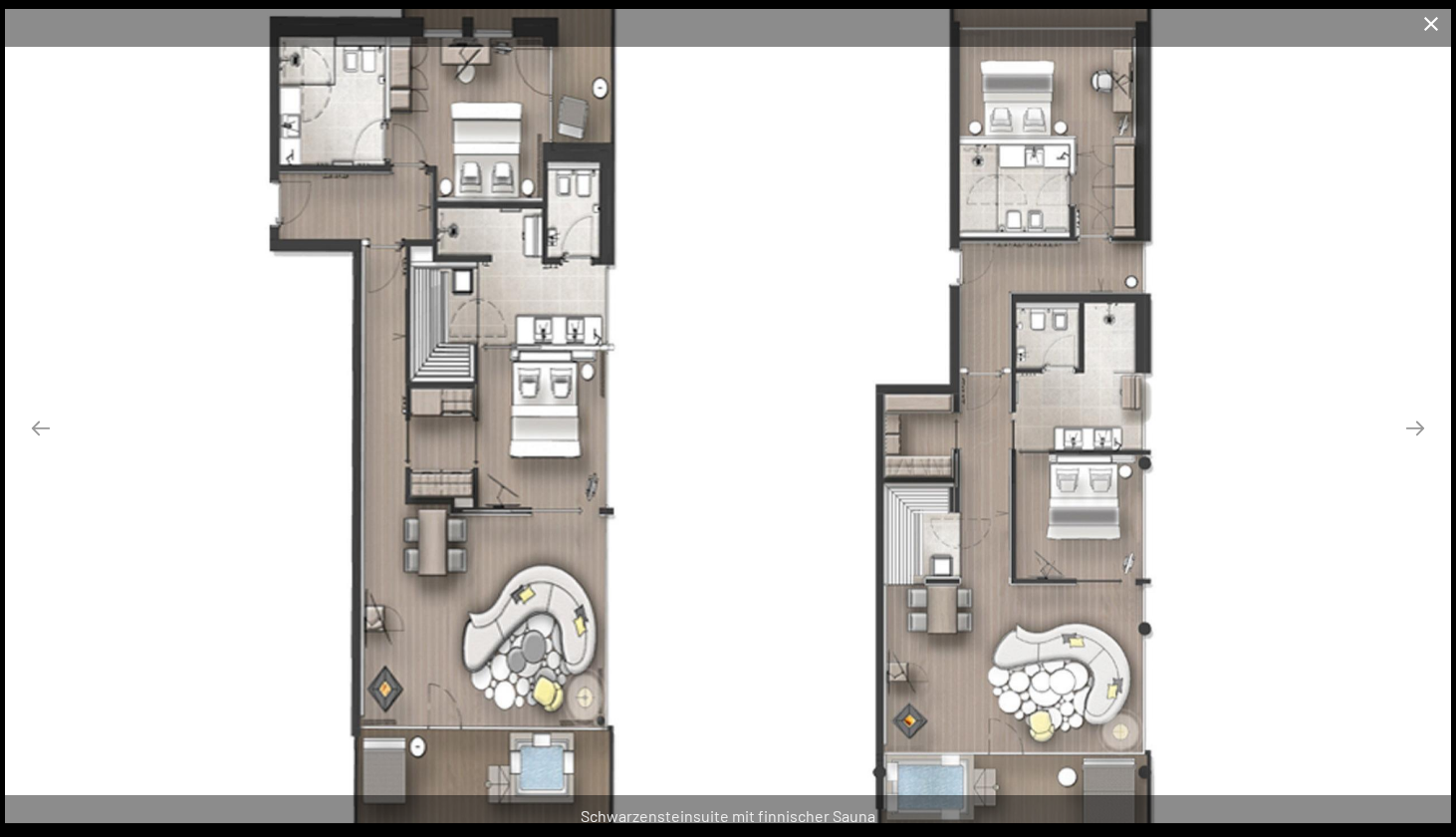 click at bounding box center [1431, 23] 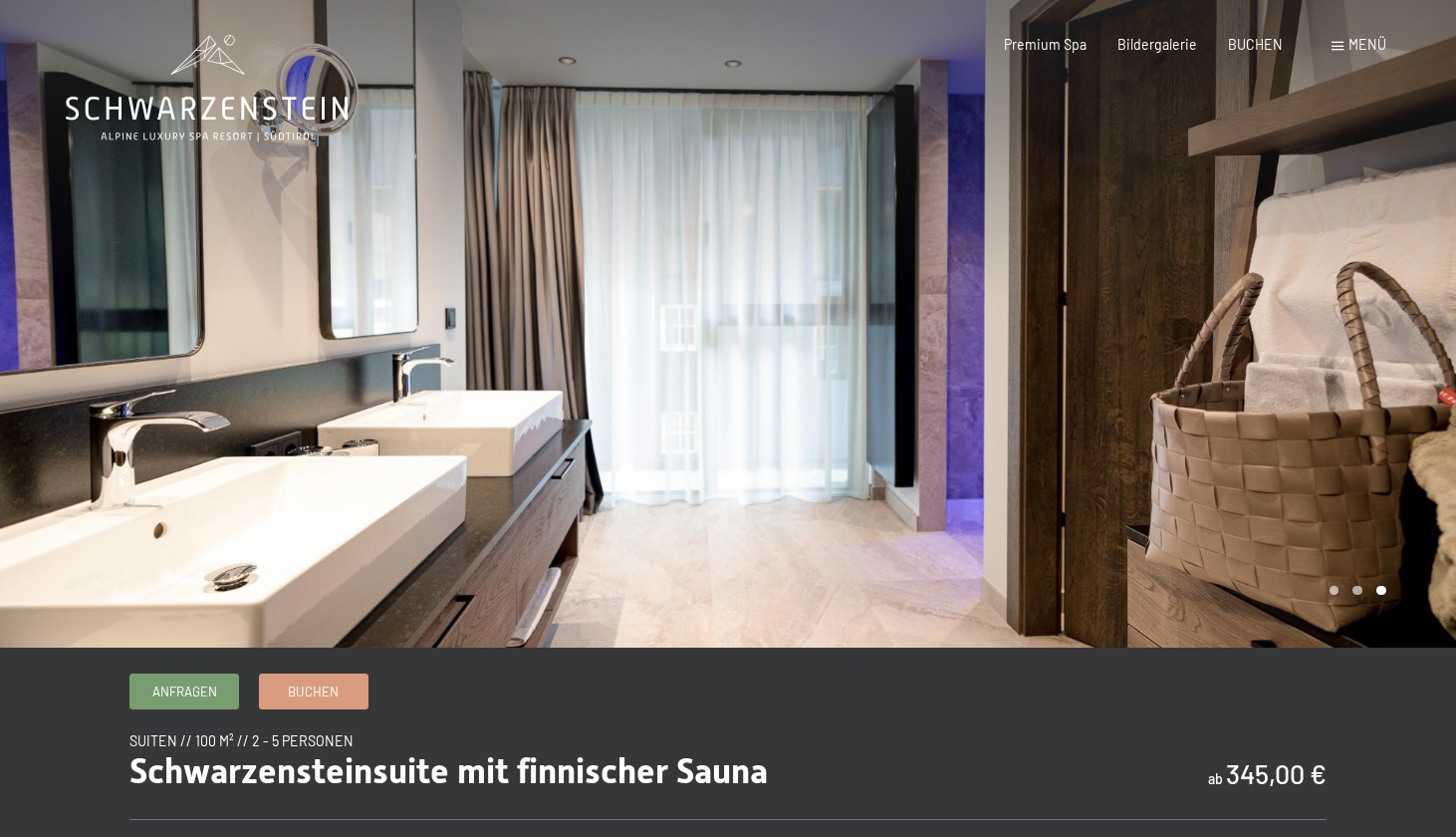 scroll, scrollTop: 0, scrollLeft: 0, axis: both 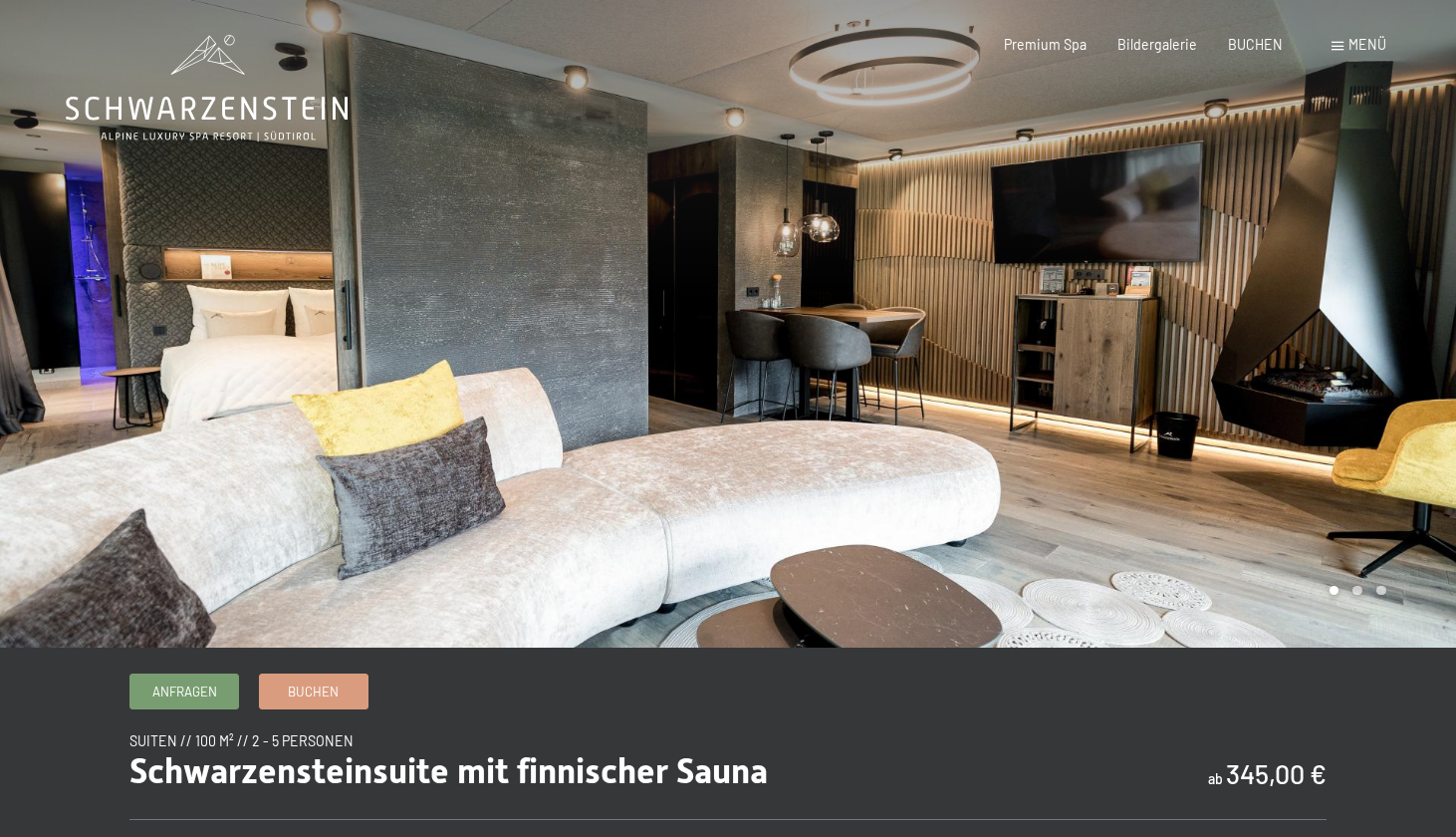 click at bounding box center [1092, 324] 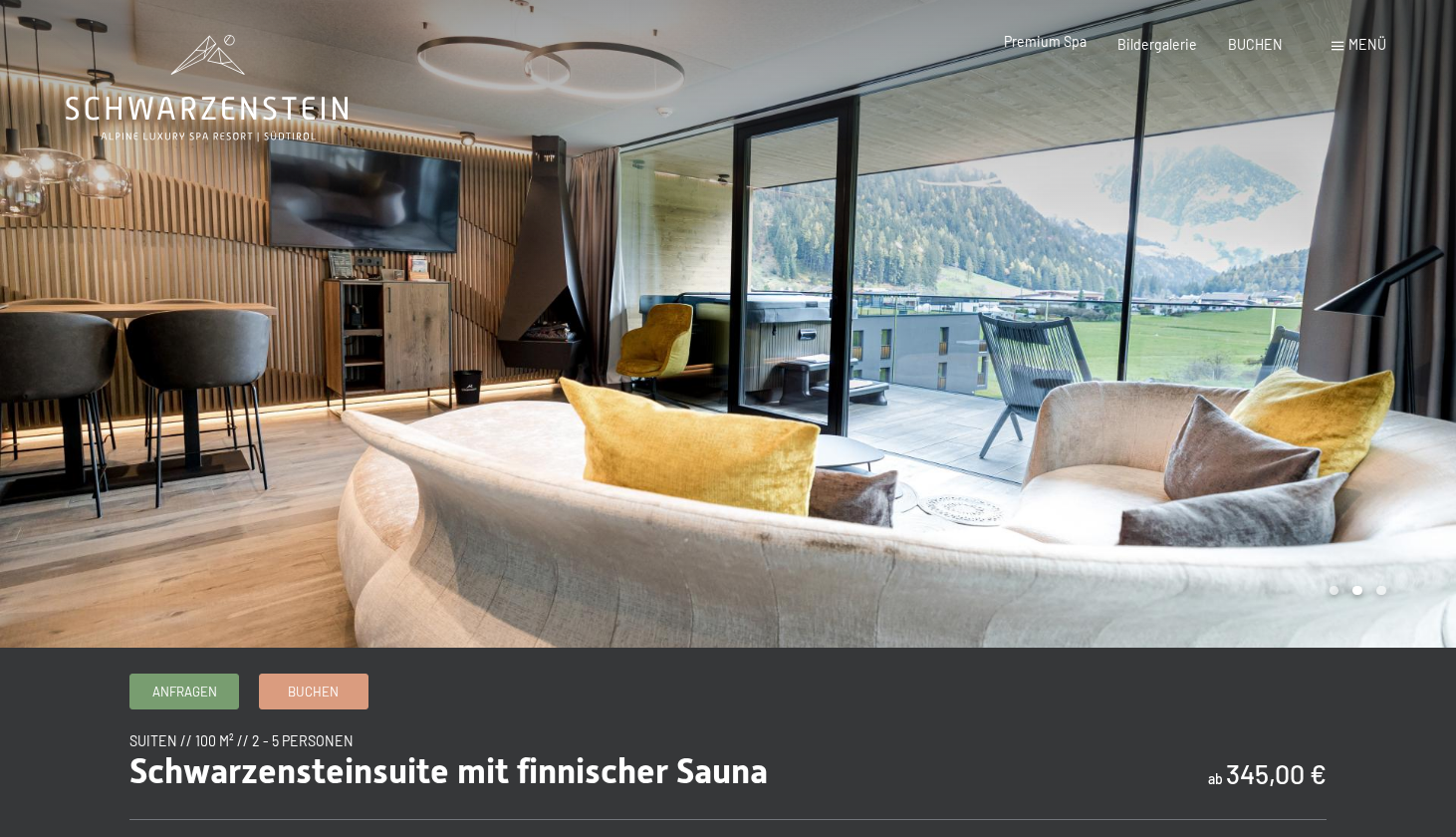 click on "Premium Spa" at bounding box center (1045, 41) 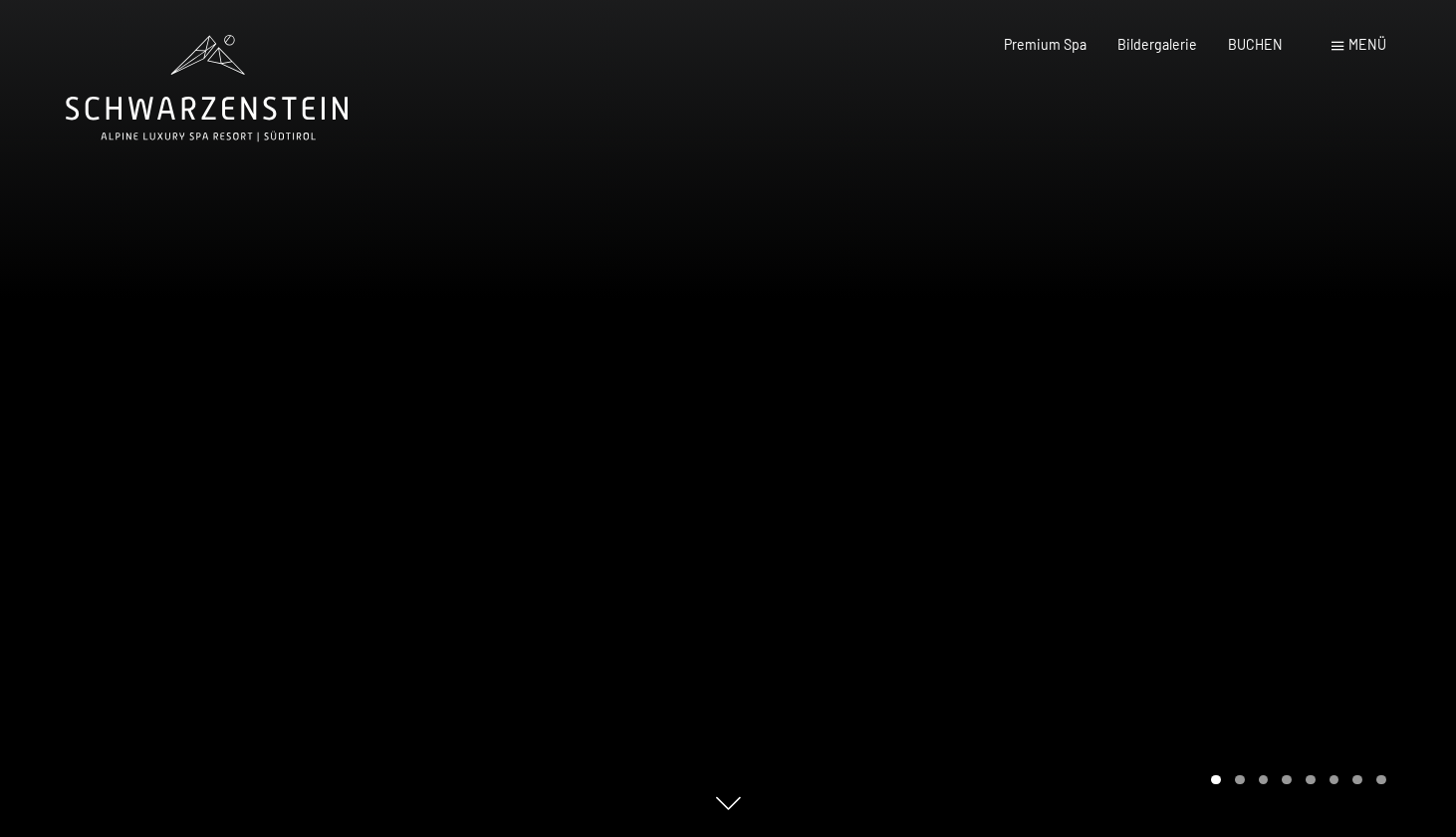 scroll, scrollTop: 0, scrollLeft: 0, axis: both 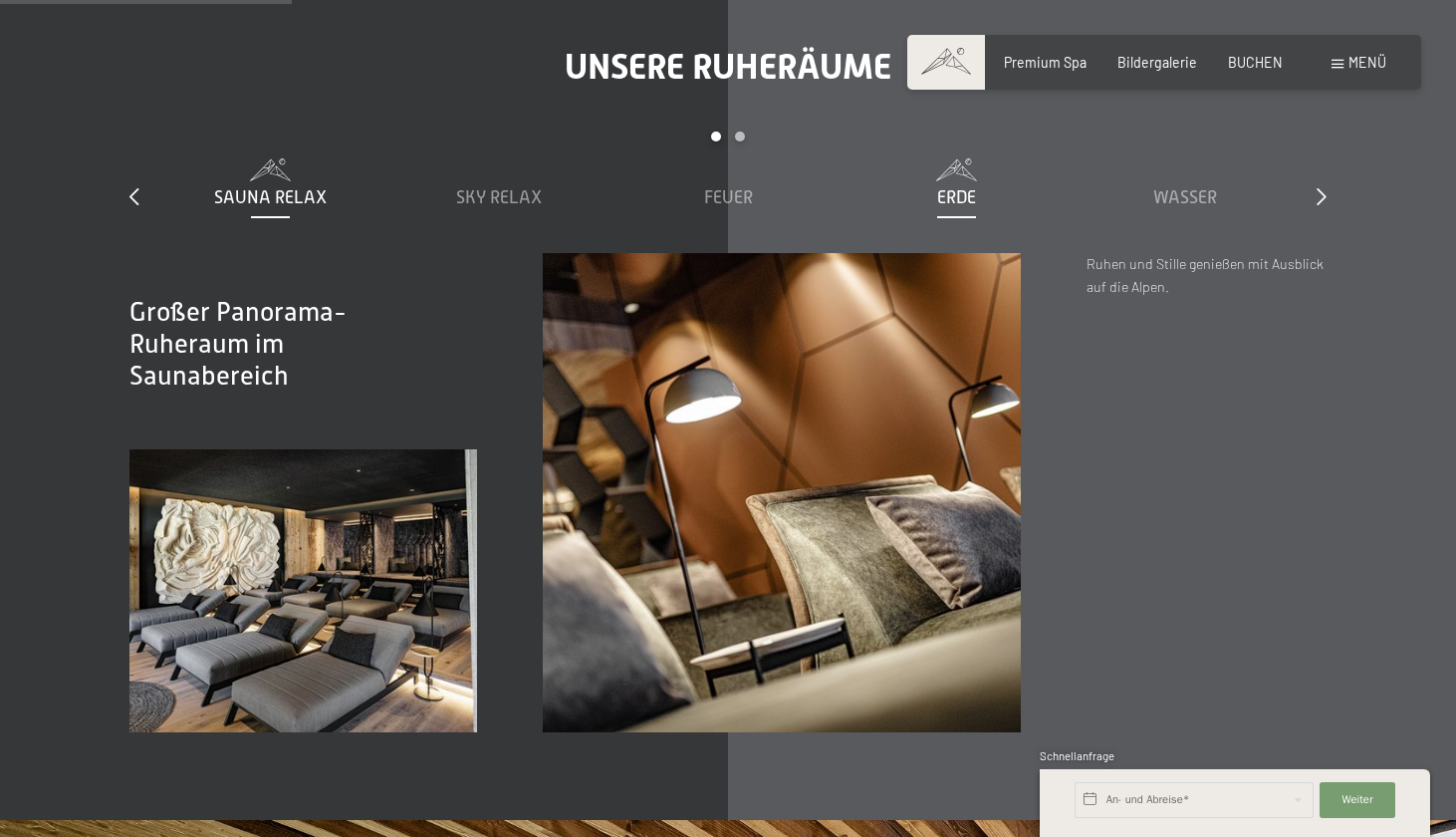 click on "Erde" at bounding box center [956, 197] 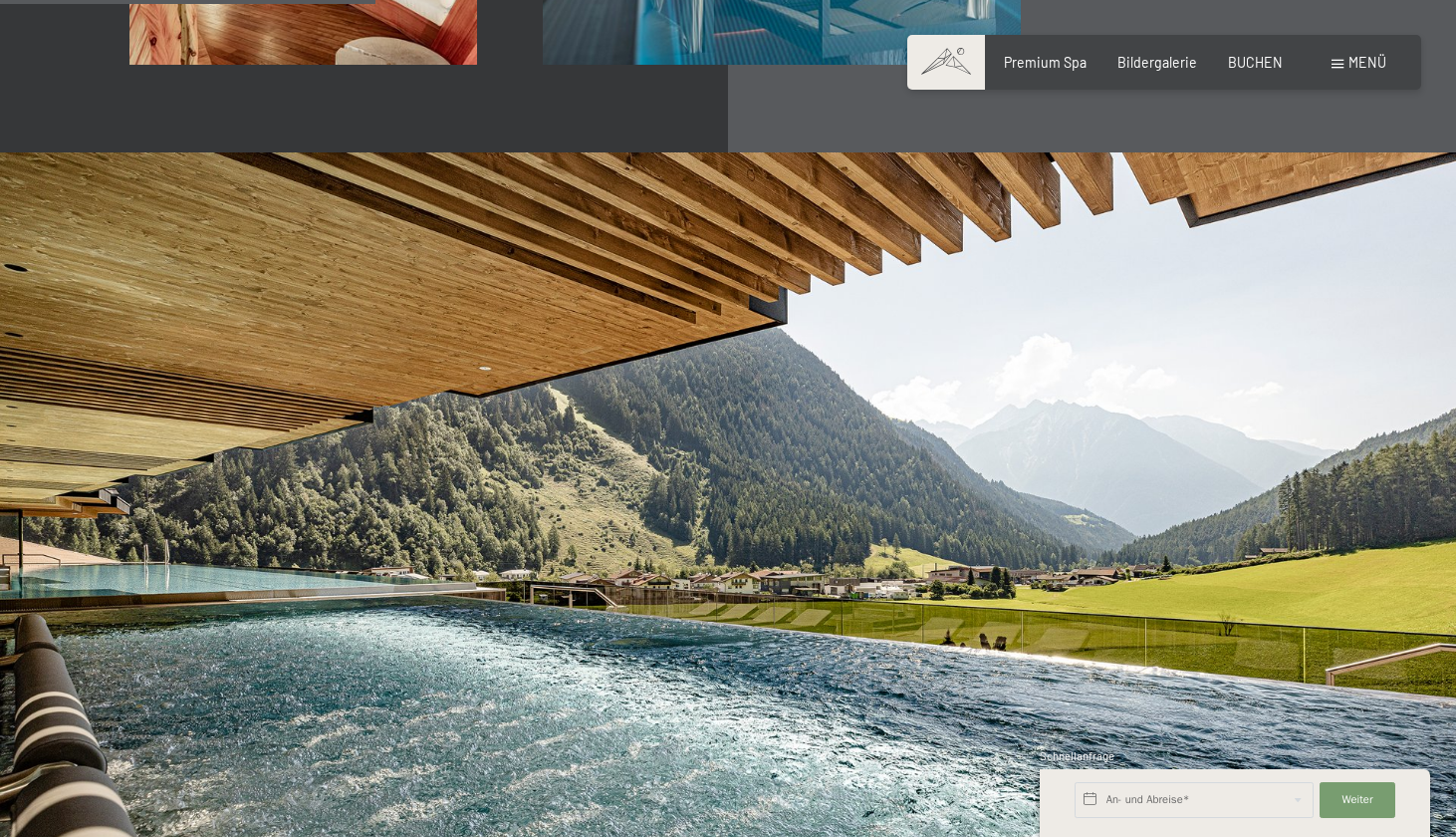 scroll, scrollTop: 3302, scrollLeft: 0, axis: vertical 